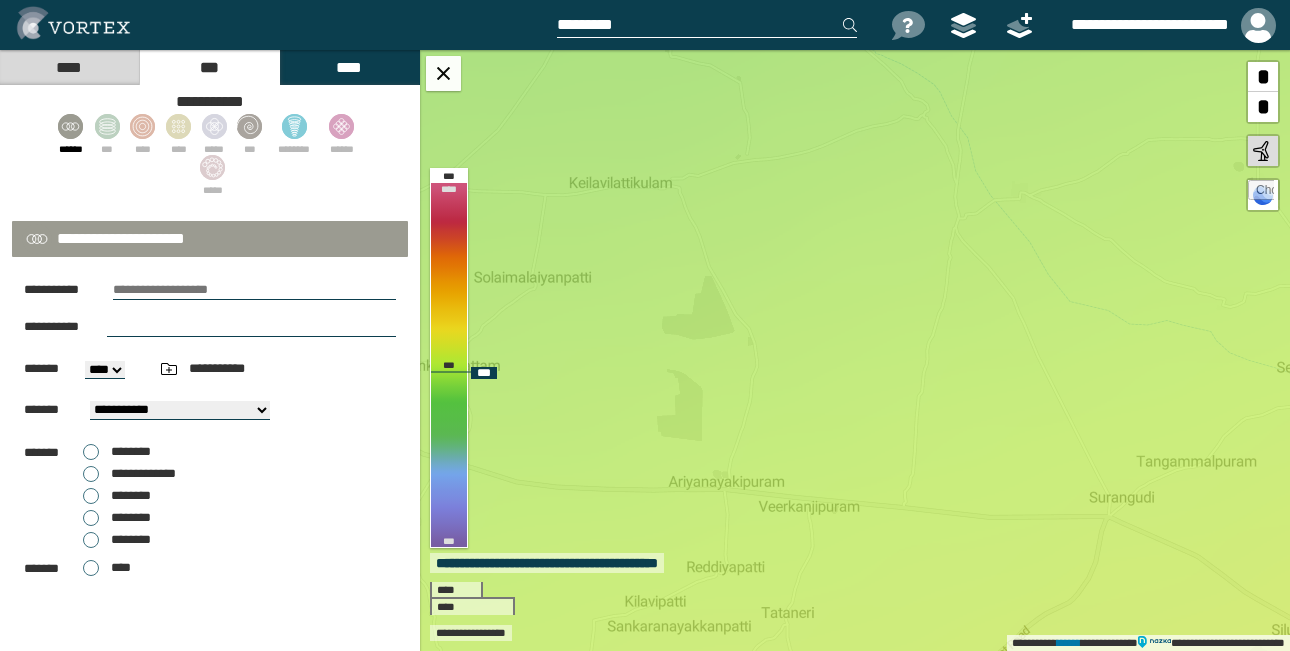 scroll, scrollTop: 0, scrollLeft: 0, axis: both 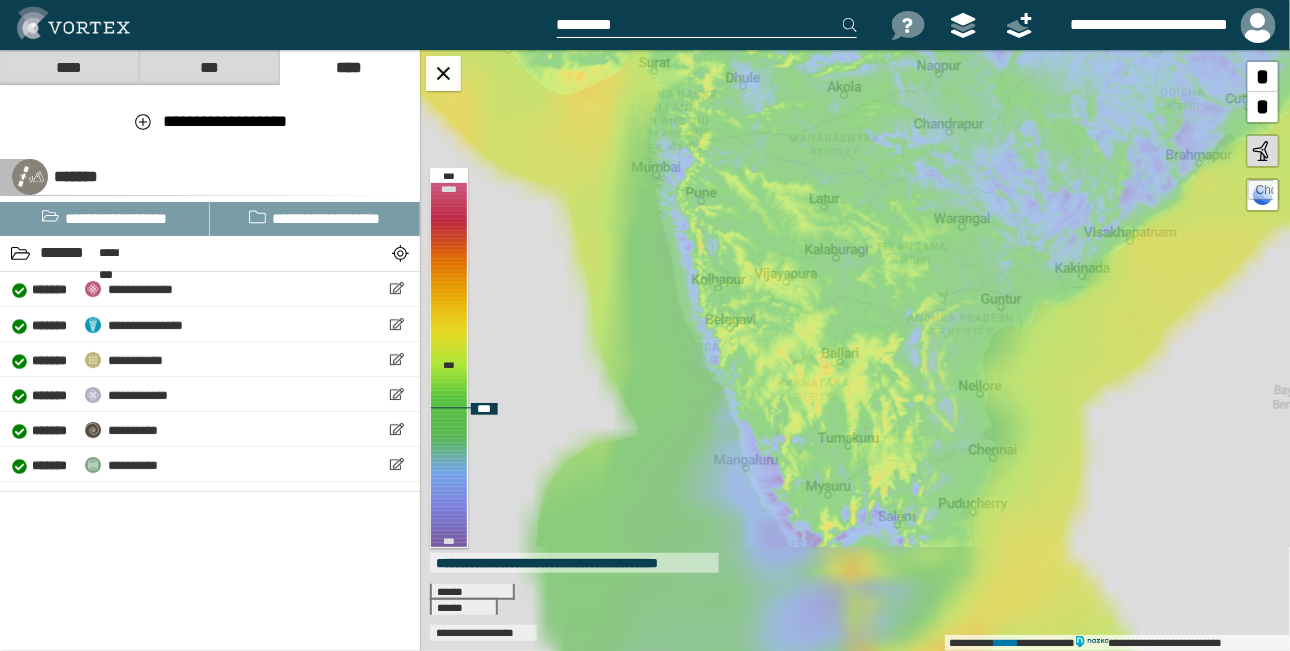 drag, startPoint x: 1016, startPoint y: 396, endPoint x: 811, endPoint y: 259, distance: 246.56439 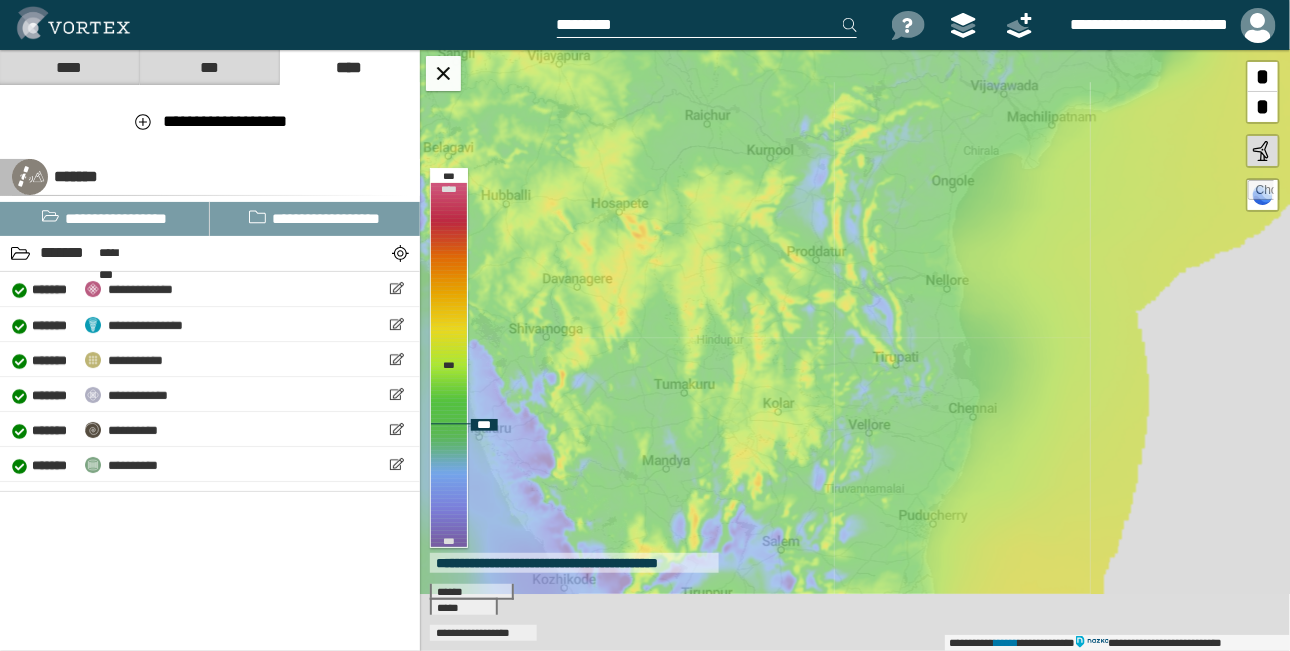 drag, startPoint x: 902, startPoint y: 384, endPoint x: 875, endPoint y: 334, distance: 56.82429 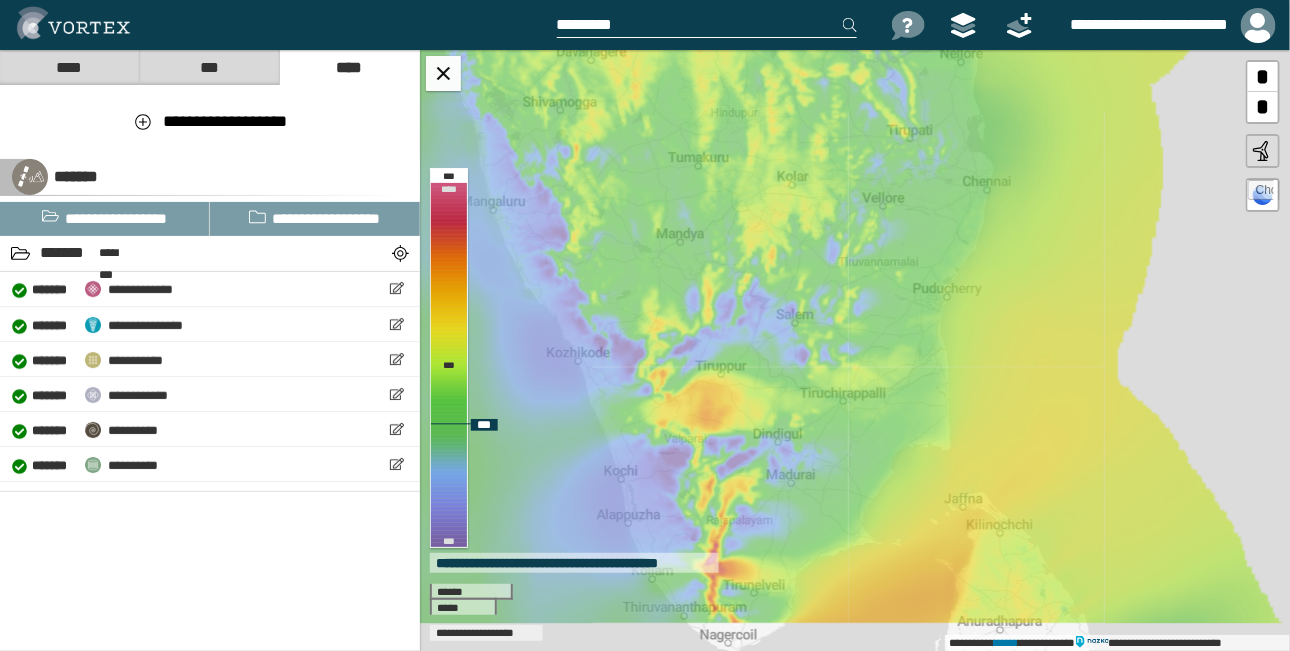drag, startPoint x: 869, startPoint y: 369, endPoint x: 910, endPoint y: 192, distance: 181.68654 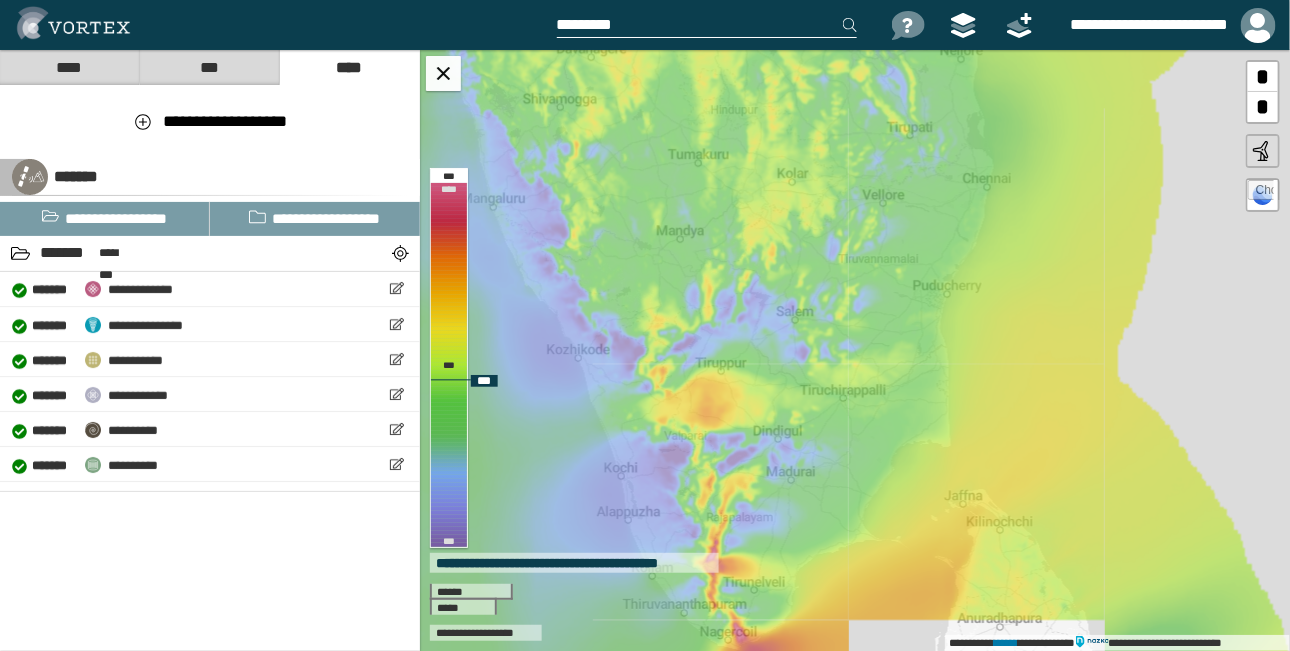 drag, startPoint x: 885, startPoint y: 376, endPoint x: 865, endPoint y: 221, distance: 156.285 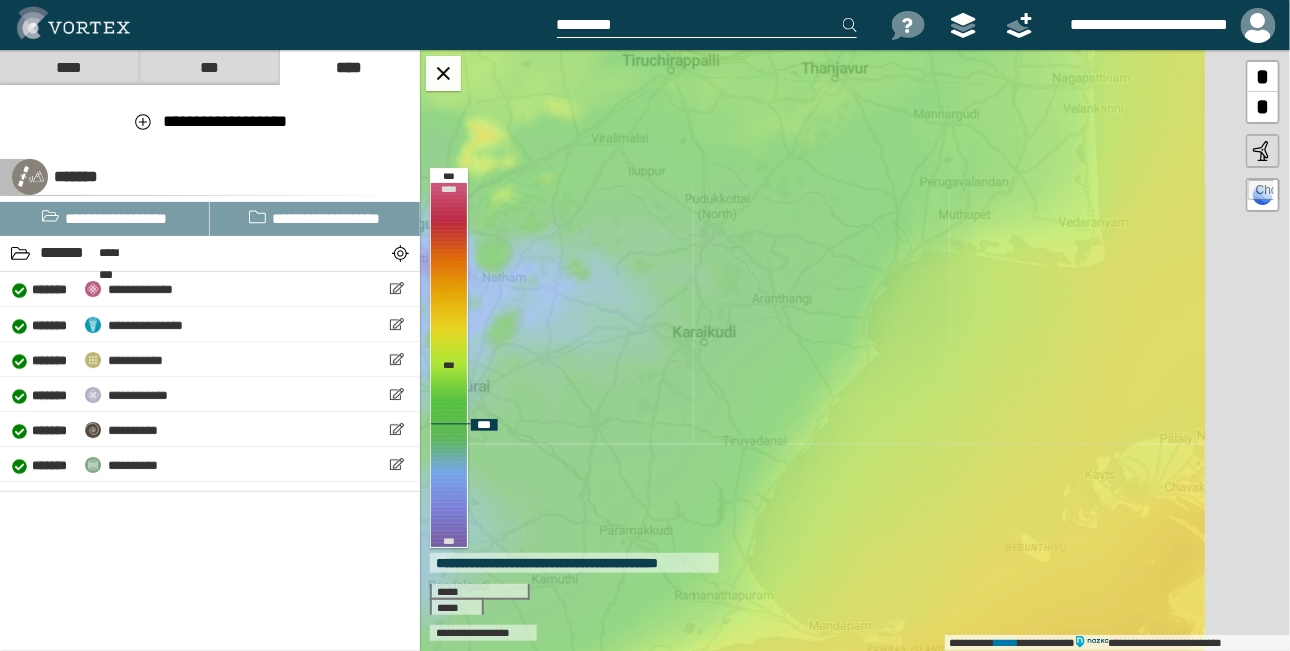 drag, startPoint x: 860, startPoint y: 261, endPoint x: 695, endPoint y: 385, distance: 206.4001 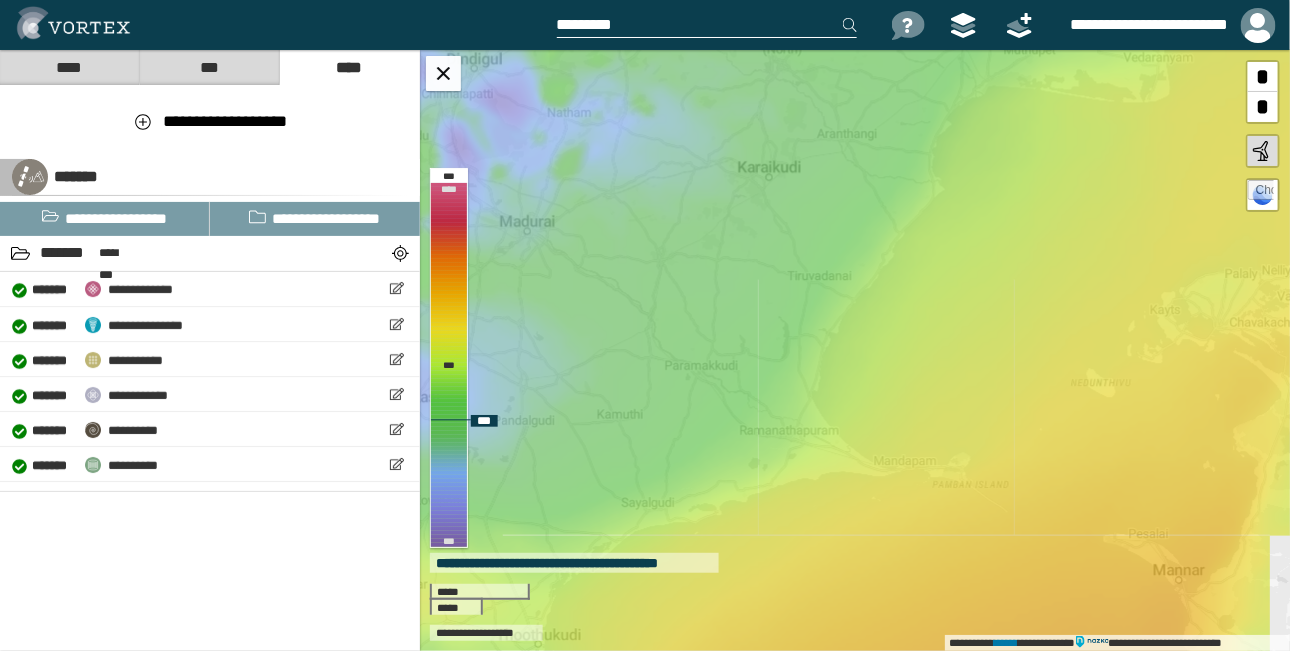 drag, startPoint x: 766, startPoint y: 263, endPoint x: 831, endPoint y: 96, distance: 179.2038 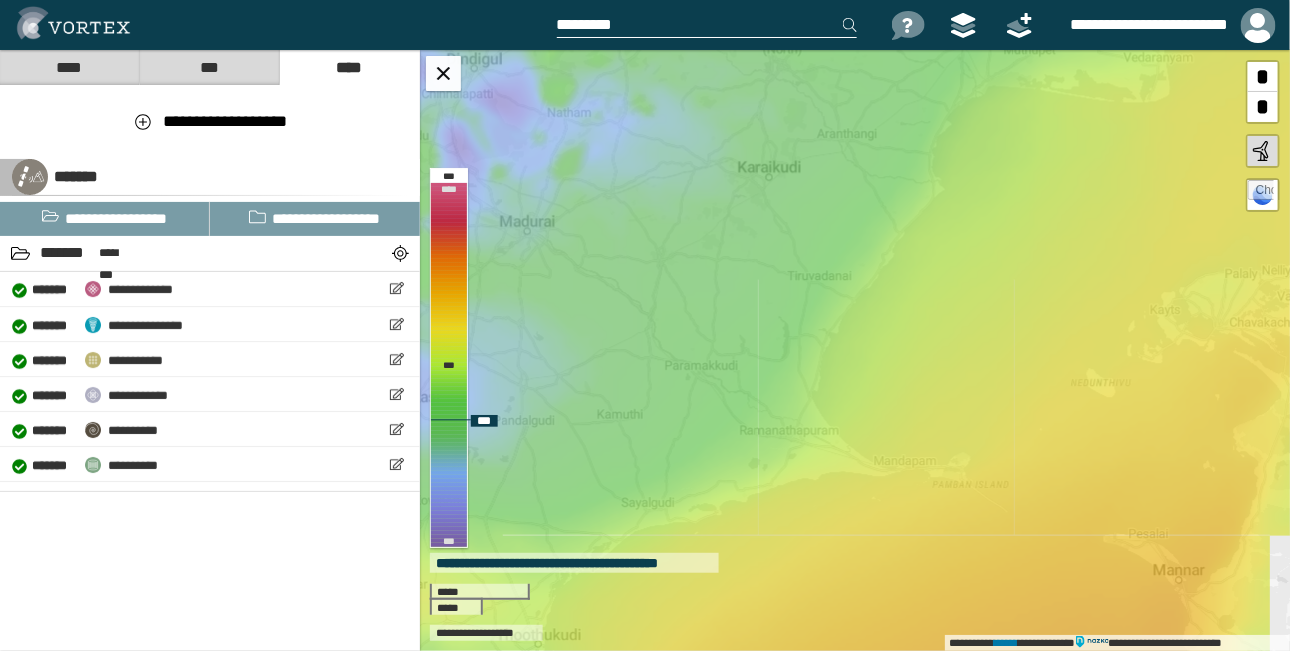 click on "**********" at bounding box center [855, 350] 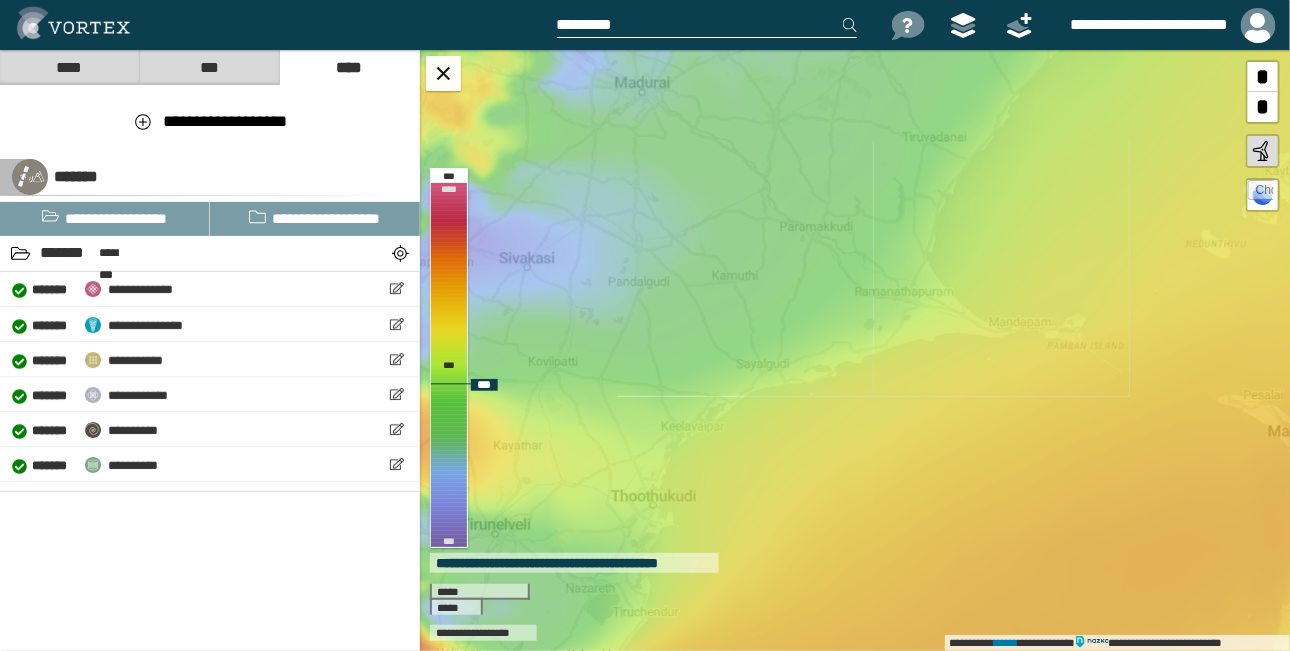 drag, startPoint x: 798, startPoint y: 363, endPoint x: 936, endPoint y: 211, distance: 205.29977 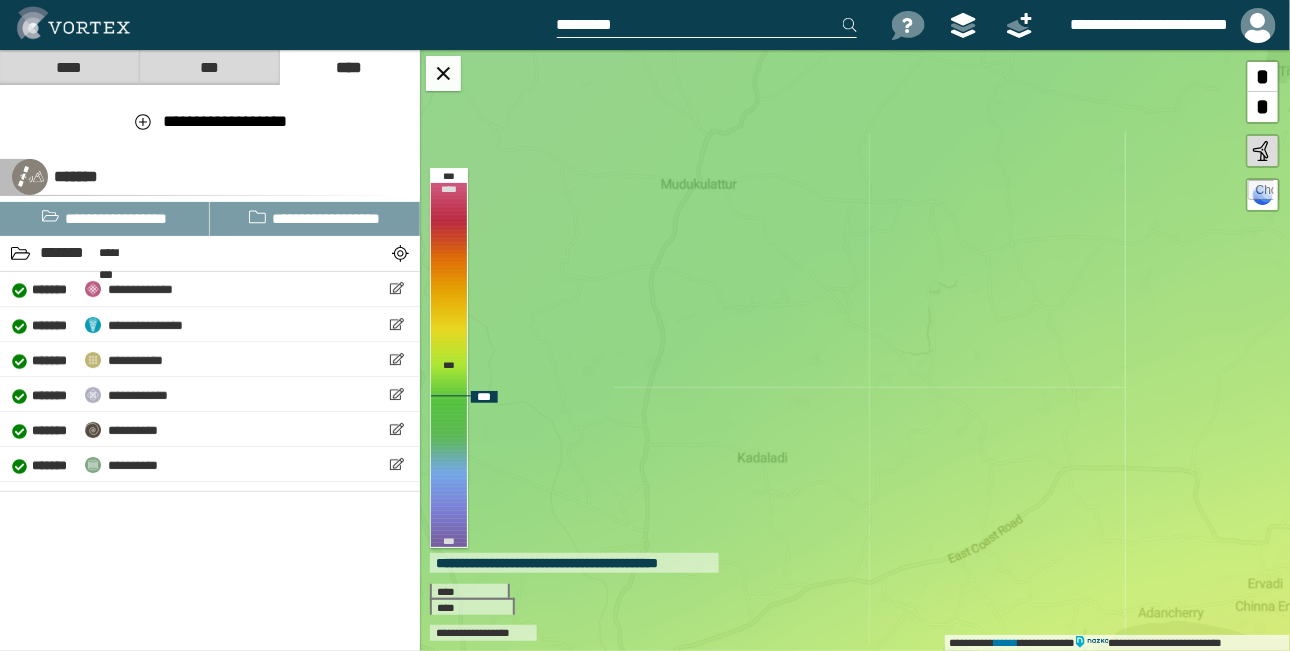 drag, startPoint x: 831, startPoint y: 301, endPoint x: 817, endPoint y: 338, distance: 39.56008 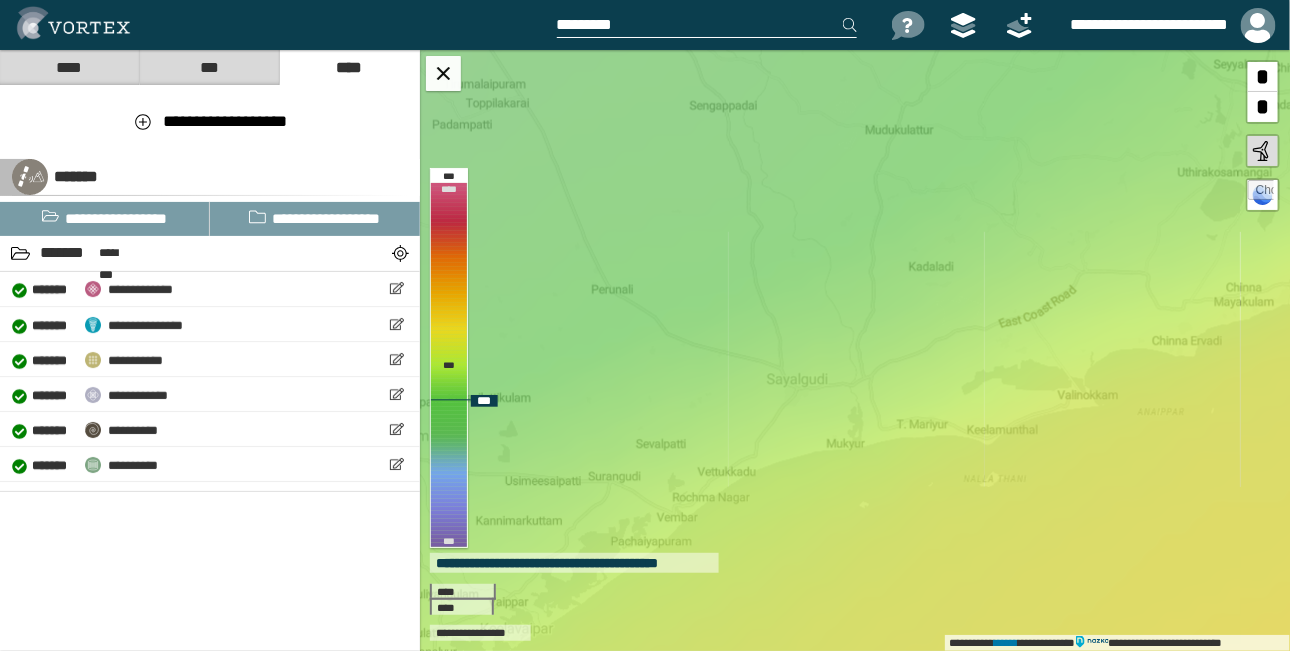 drag, startPoint x: 818, startPoint y: 278, endPoint x: 966, endPoint y: 128, distance: 210.72256 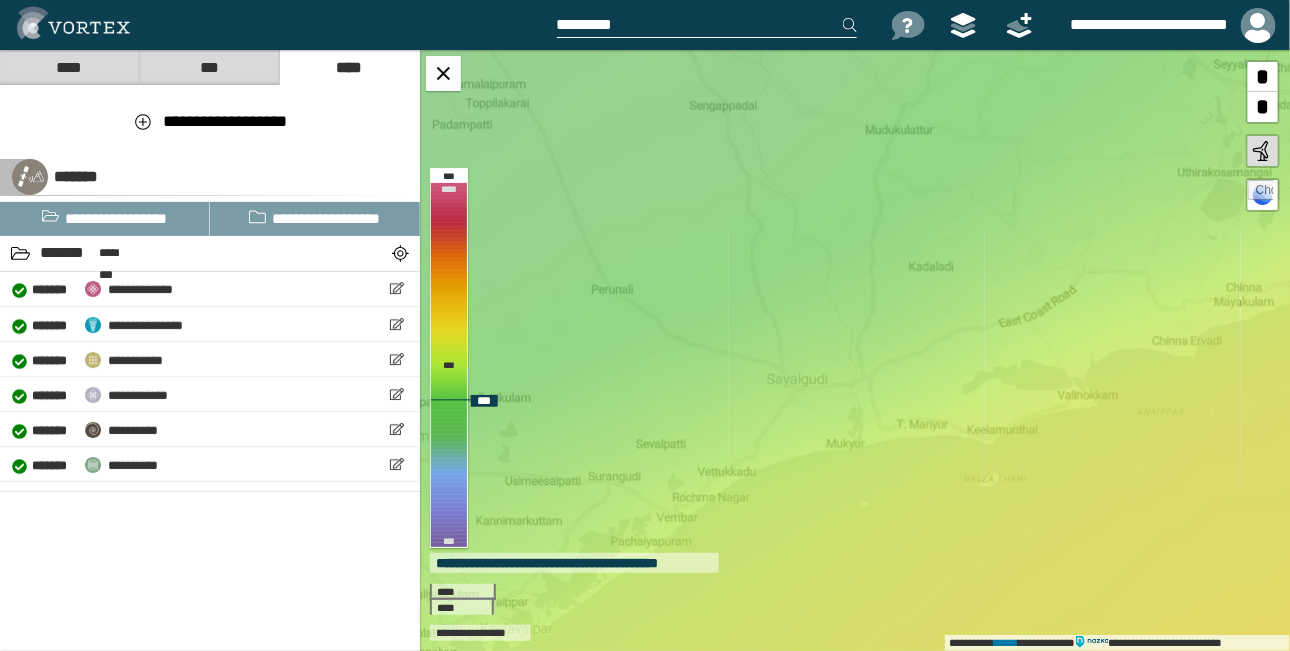 click on "**********" at bounding box center [855, 350] 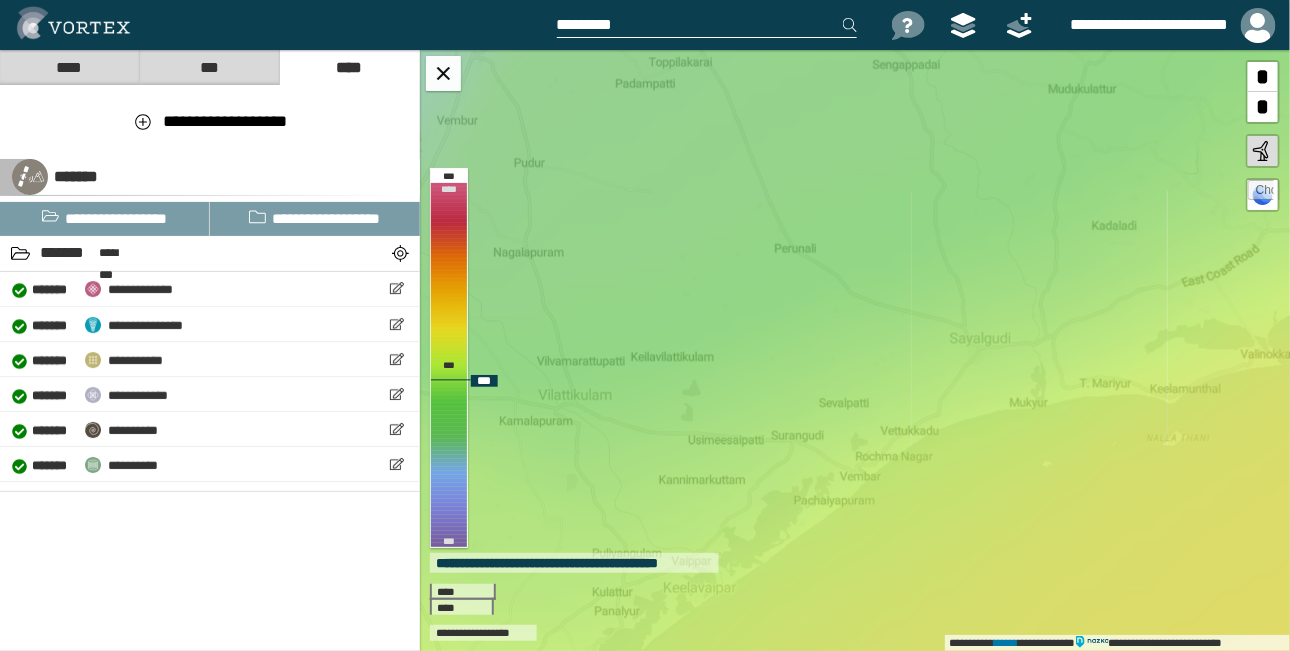 drag, startPoint x: 896, startPoint y: 361, endPoint x: 1079, endPoint y: 320, distance: 187.53667 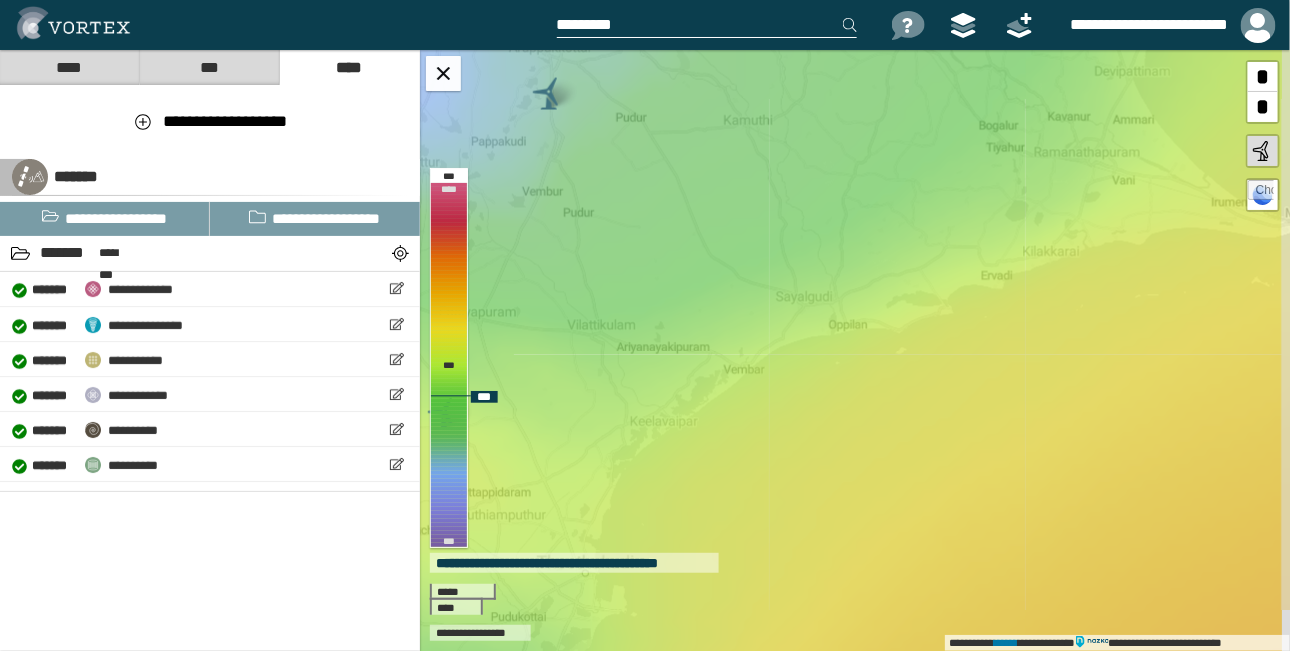 drag, startPoint x: 864, startPoint y: 320, endPoint x: 721, endPoint y: 287, distance: 146.7583 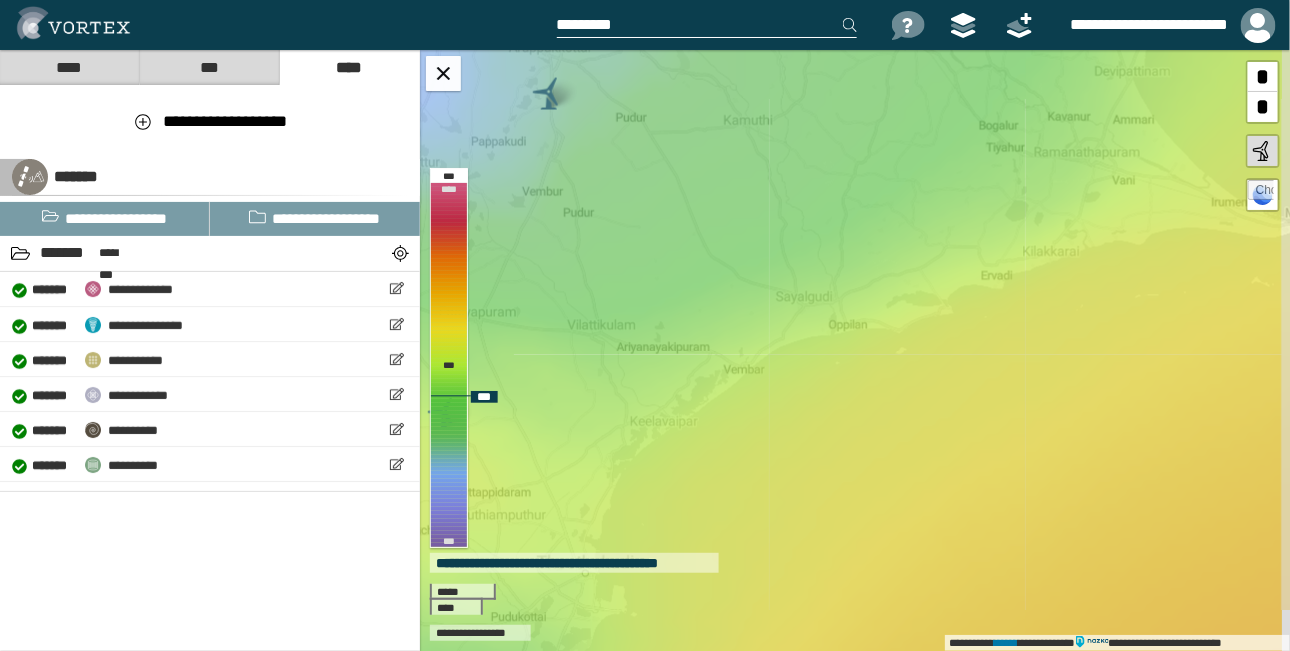 click on "**********" at bounding box center [855, 350] 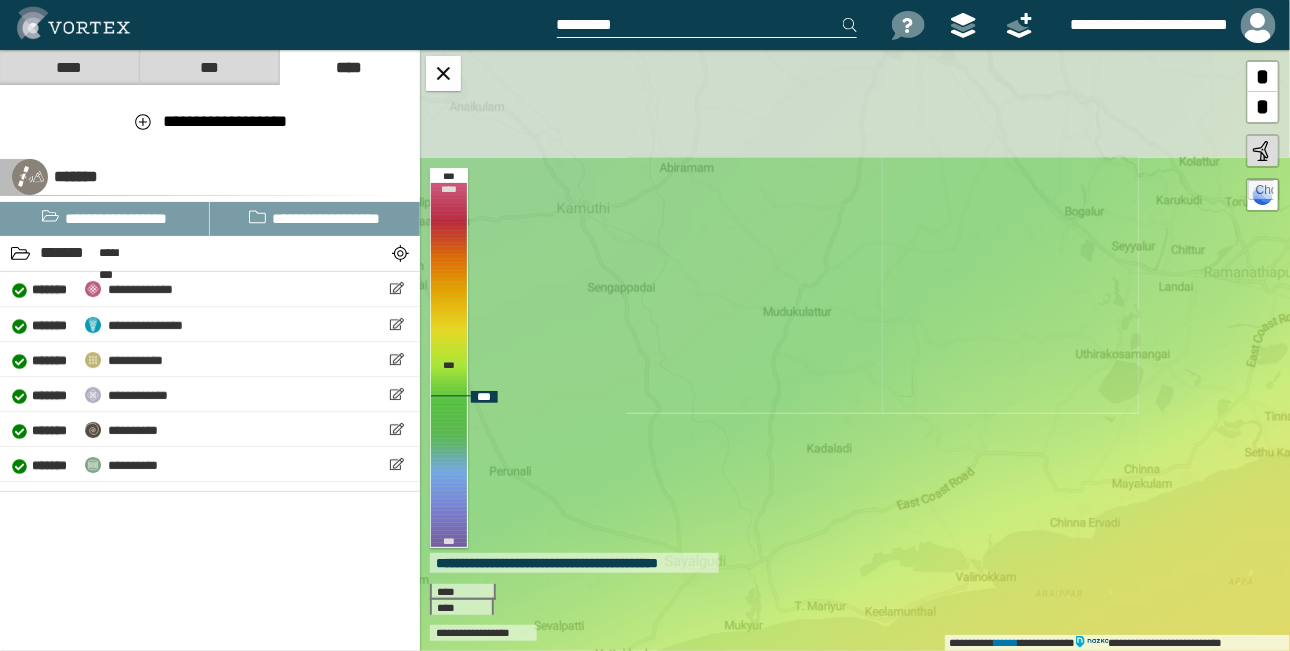 drag, startPoint x: 794, startPoint y: 221, endPoint x: 809, endPoint y: 423, distance: 202.55617 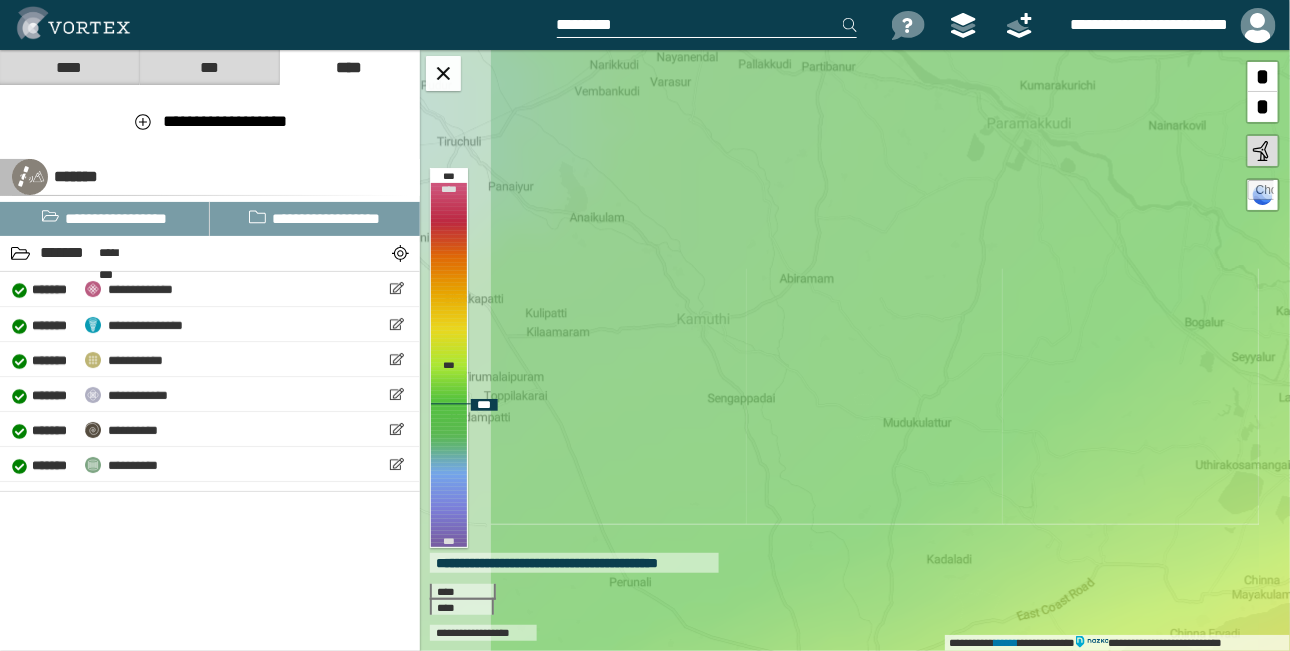 drag, startPoint x: 776, startPoint y: 332, endPoint x: 896, endPoint y: 443, distance: 163.46559 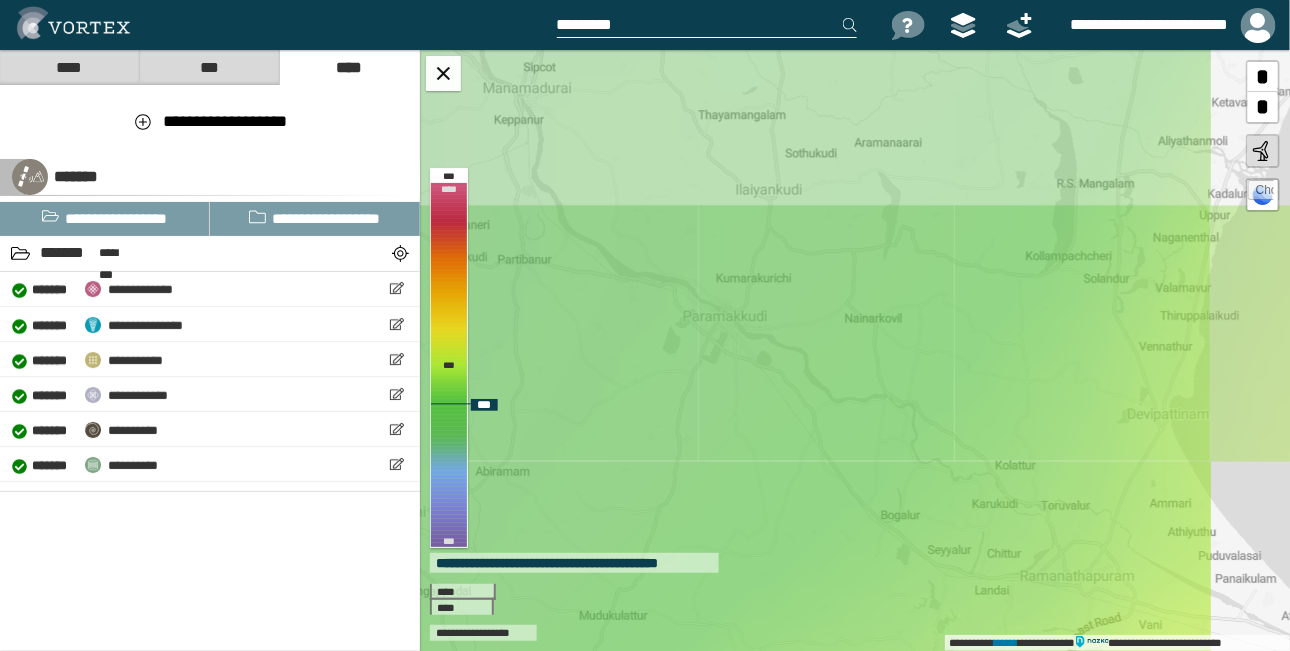 drag, startPoint x: 992, startPoint y: 314, endPoint x: 688, endPoint y: 507, distance: 360.09027 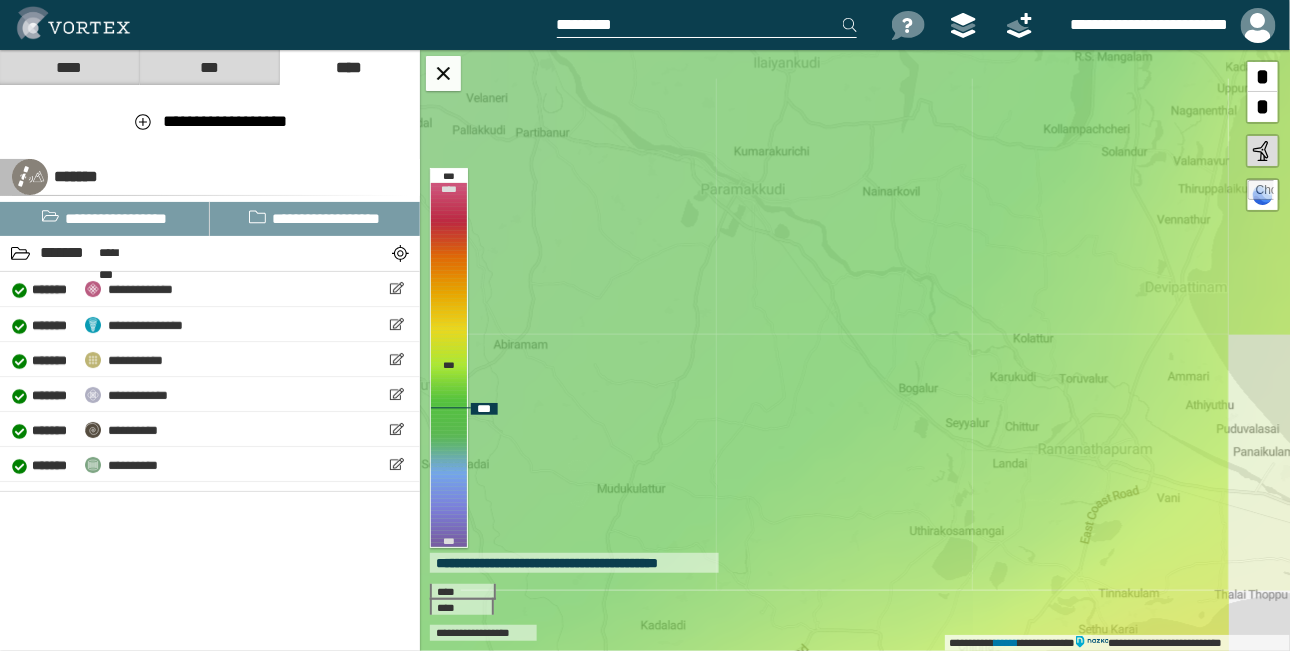 drag, startPoint x: 693, startPoint y: 463, endPoint x: 706, endPoint y: 301, distance: 162.52077 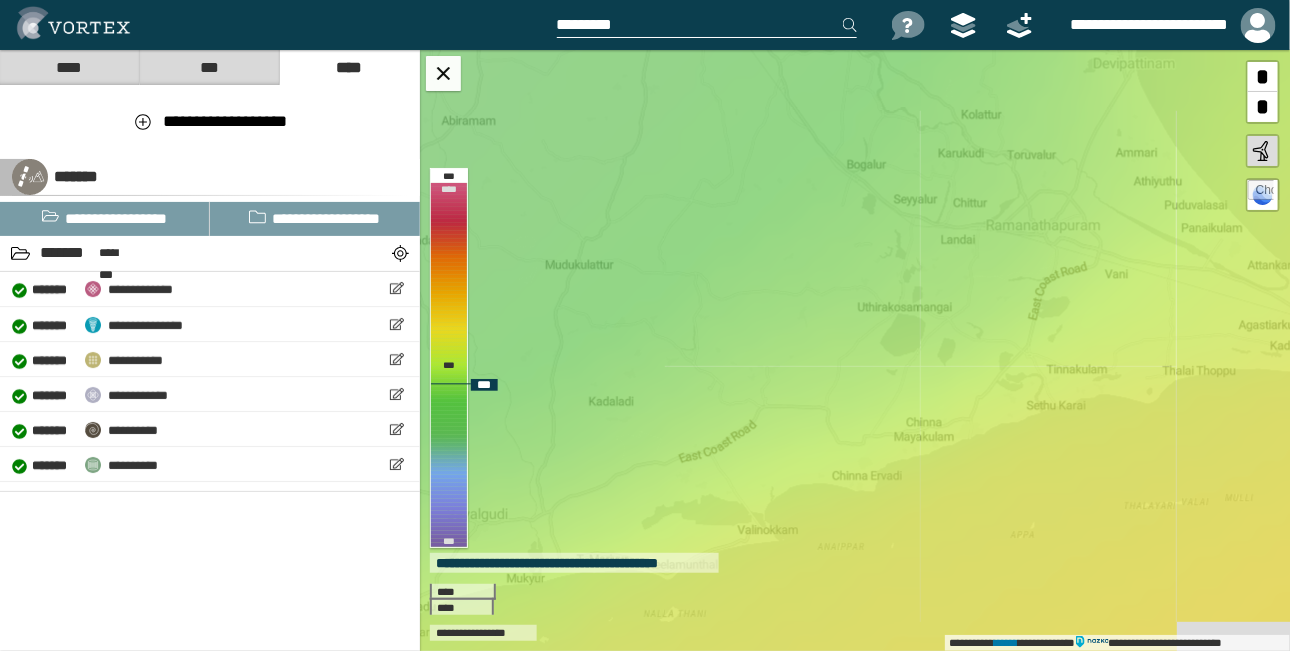 drag, startPoint x: 769, startPoint y: 358, endPoint x: 749, endPoint y: 308, distance: 53.851646 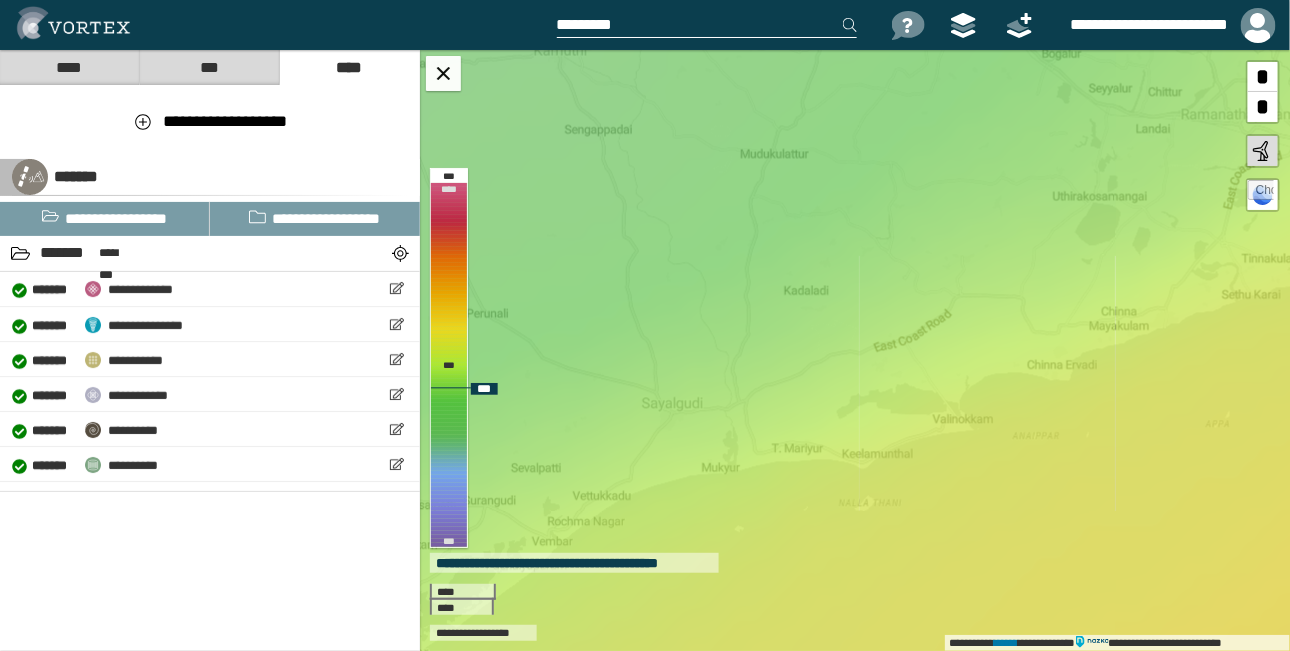 drag, startPoint x: 710, startPoint y: 305, endPoint x: 925, endPoint y: 244, distance: 223.48602 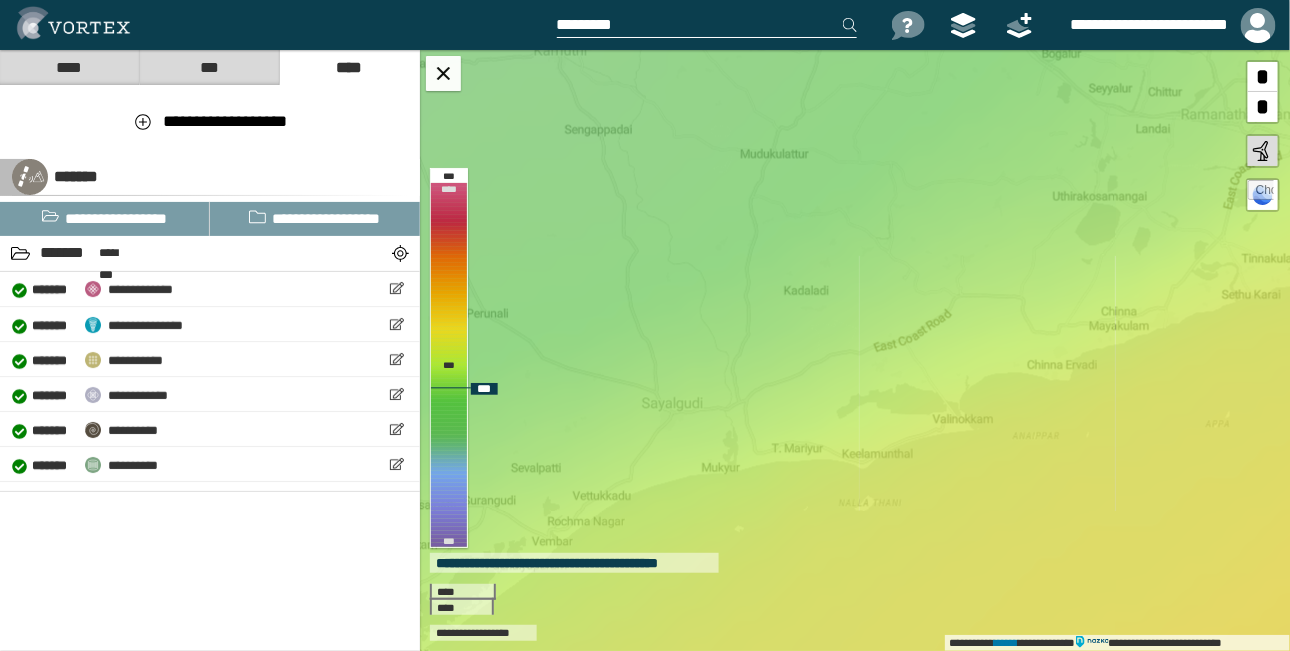 click on "**********" at bounding box center [855, 350] 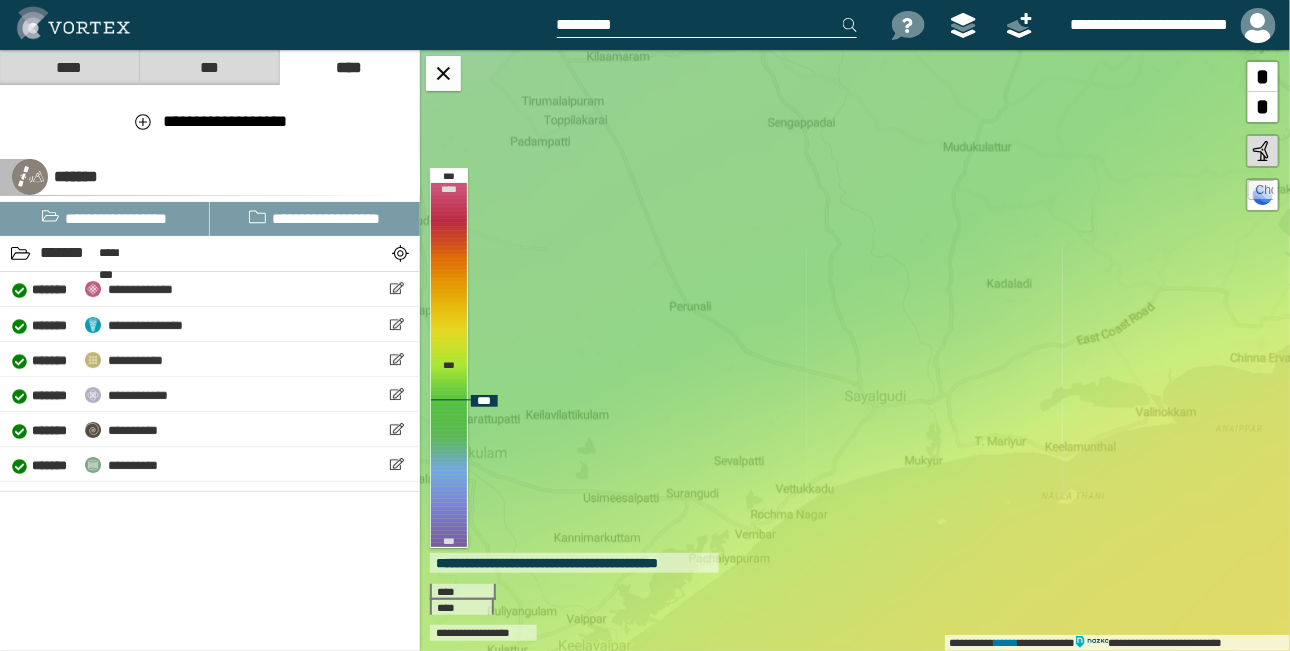 drag, startPoint x: 712, startPoint y: 284, endPoint x: 915, endPoint y: 277, distance: 203.12065 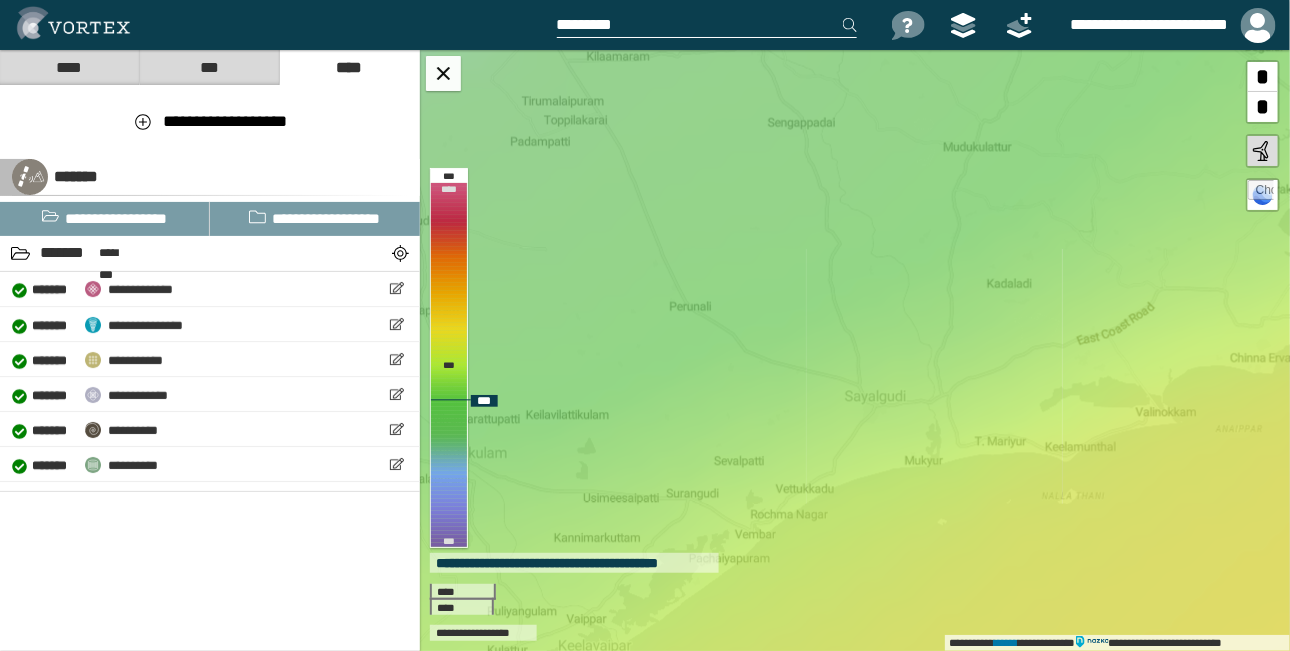 click on "**********" at bounding box center (855, 350) 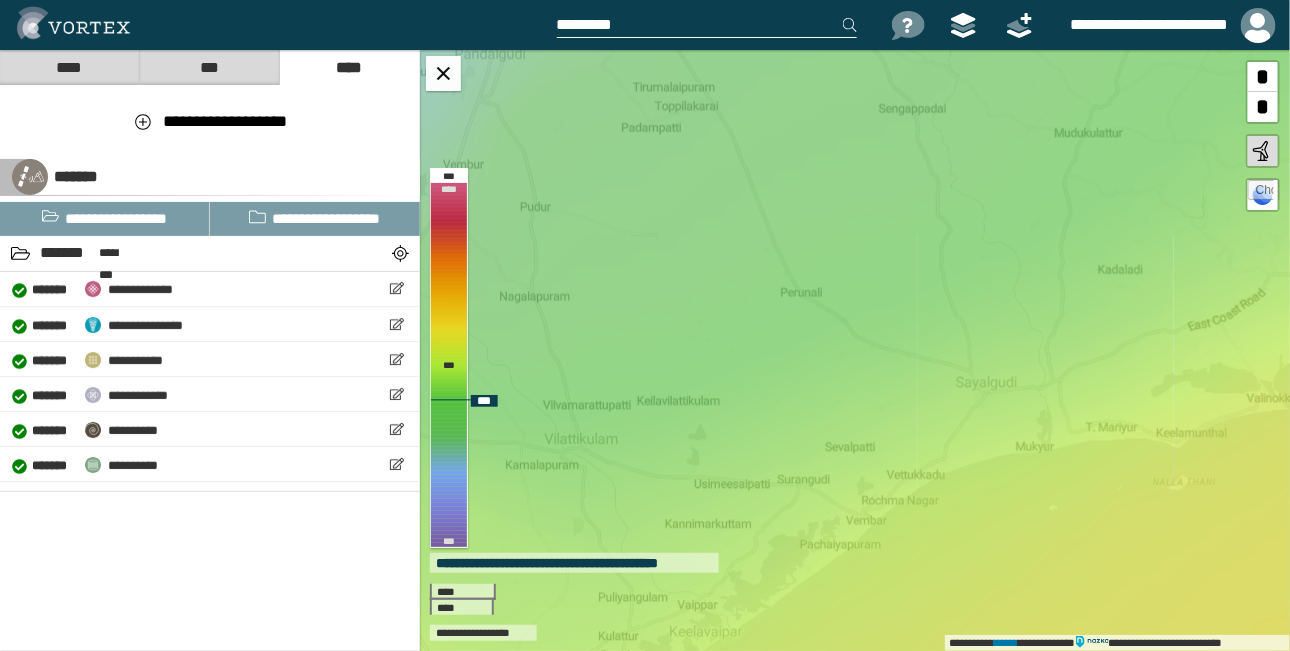 drag, startPoint x: 808, startPoint y: 277, endPoint x: 919, endPoint y: 263, distance: 111.8794 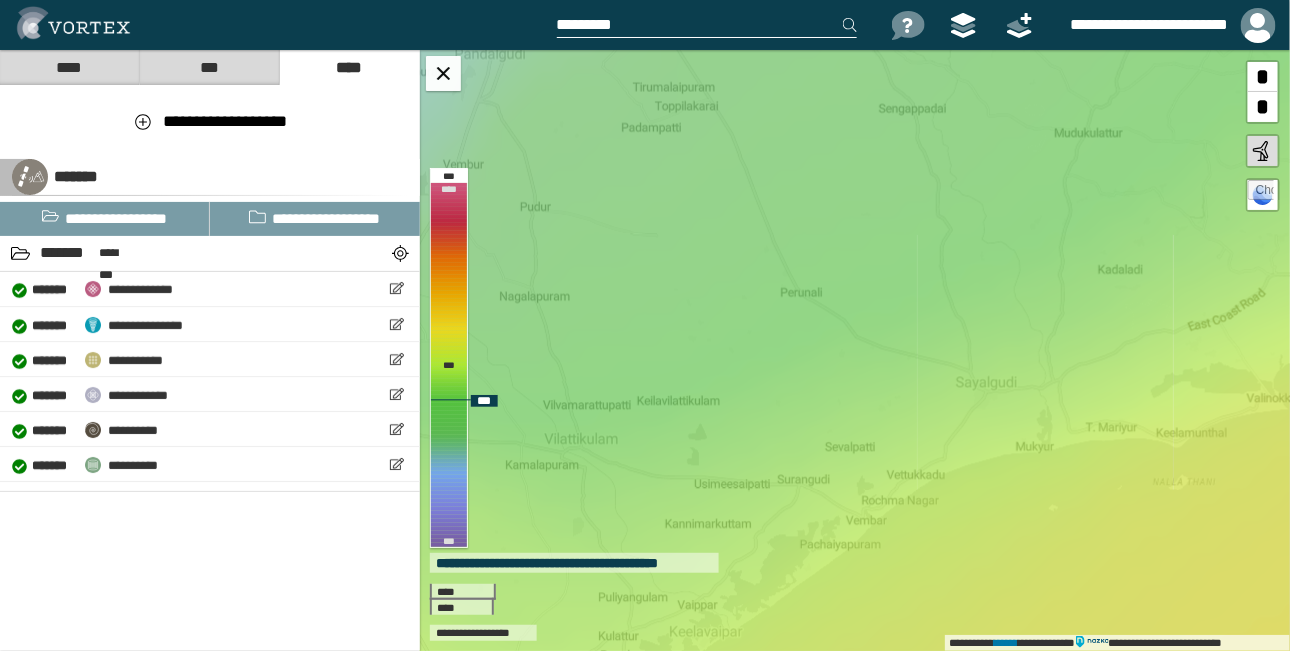 click on "**********" at bounding box center [855, 350] 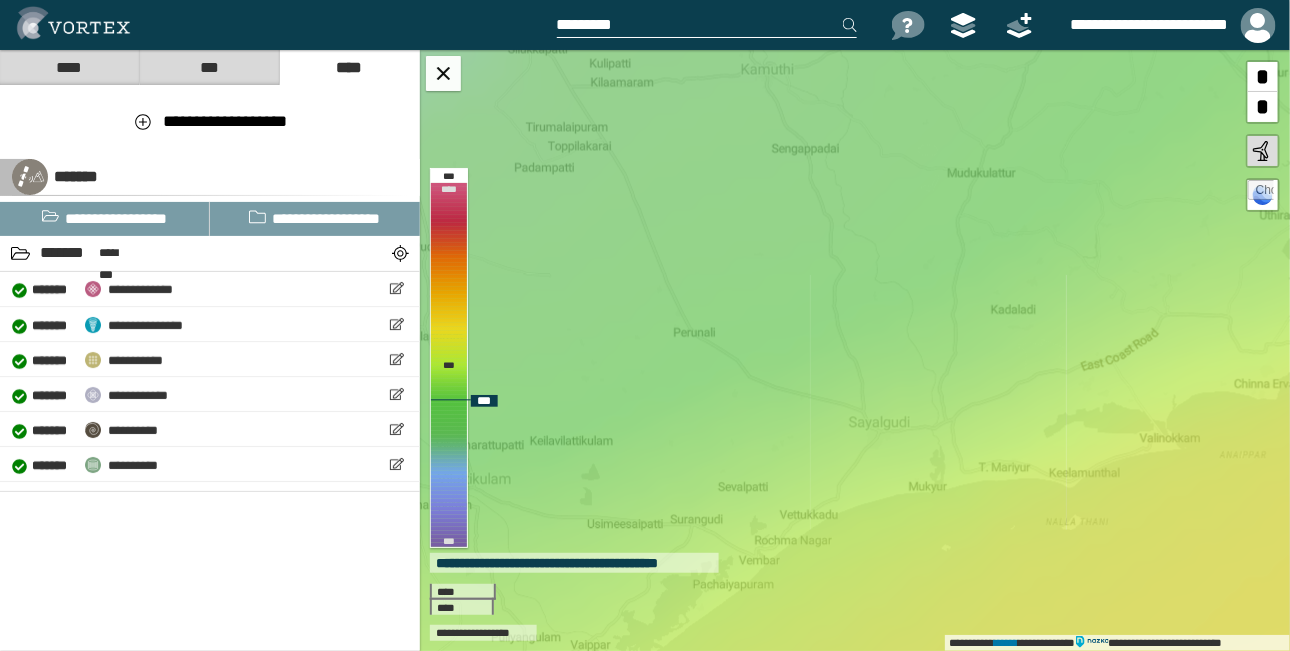 drag, startPoint x: 919, startPoint y: 263, endPoint x: 812, endPoint y: 303, distance: 114.232216 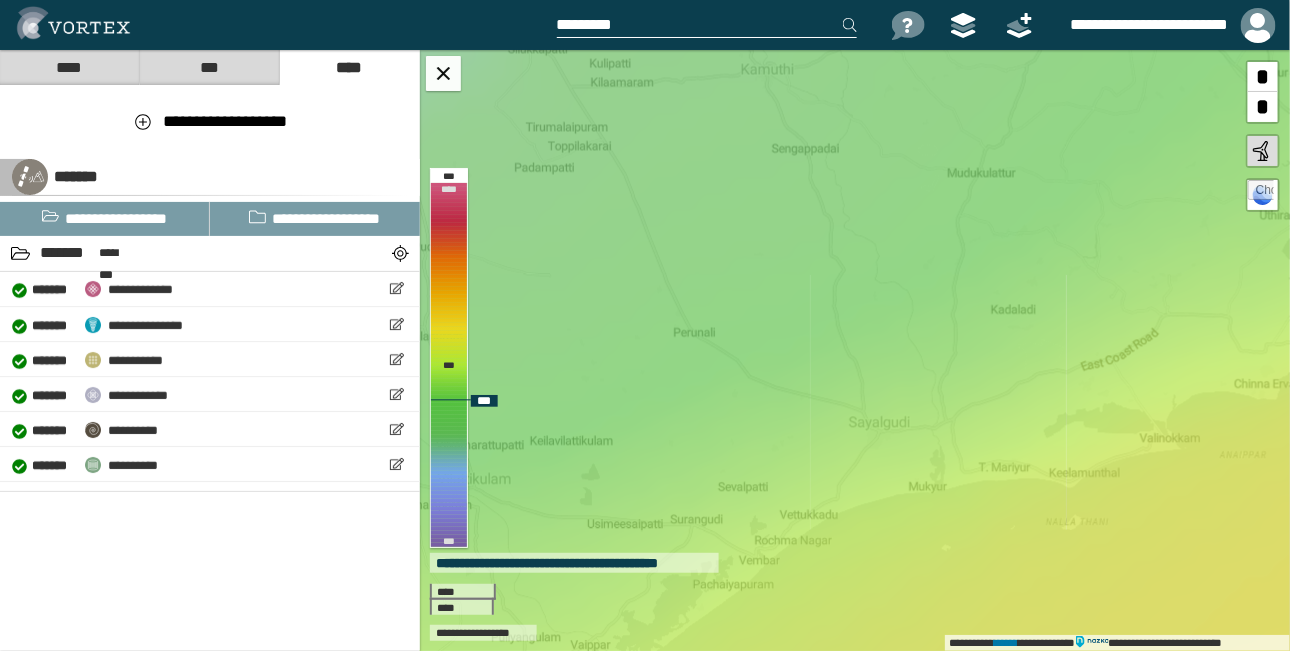 click on "**********" at bounding box center [855, 350] 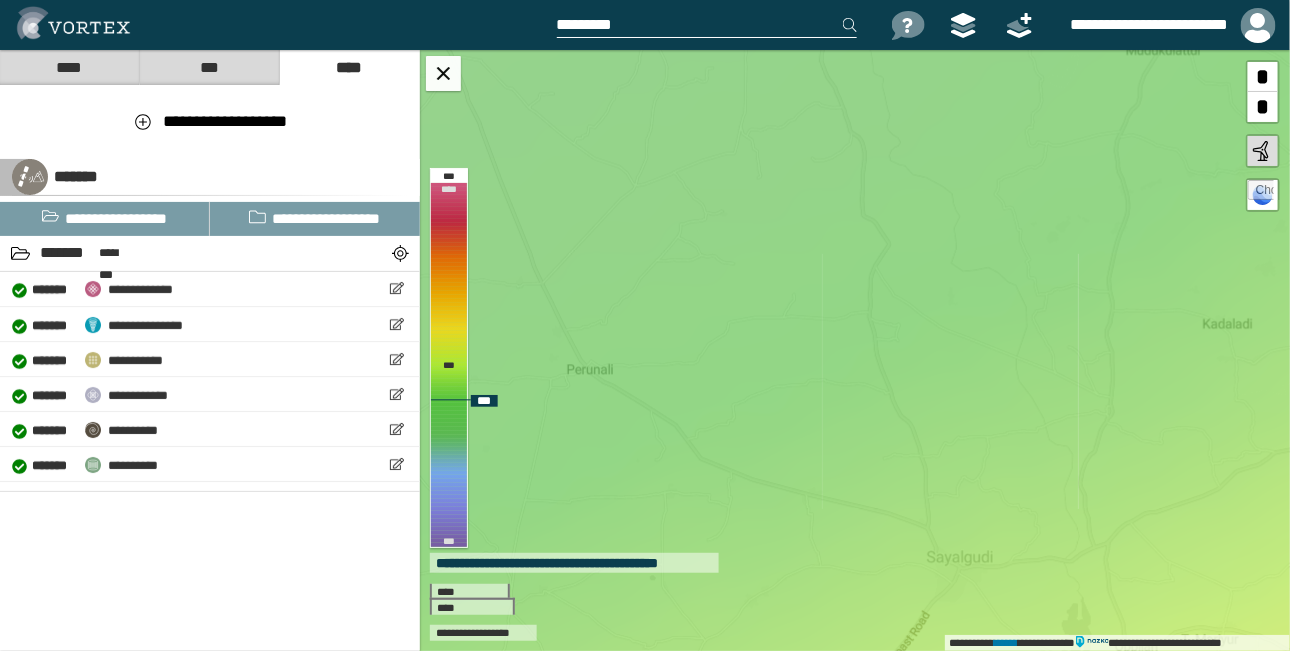 drag, startPoint x: 798, startPoint y: 303, endPoint x: 978, endPoint y: 424, distance: 216.88937 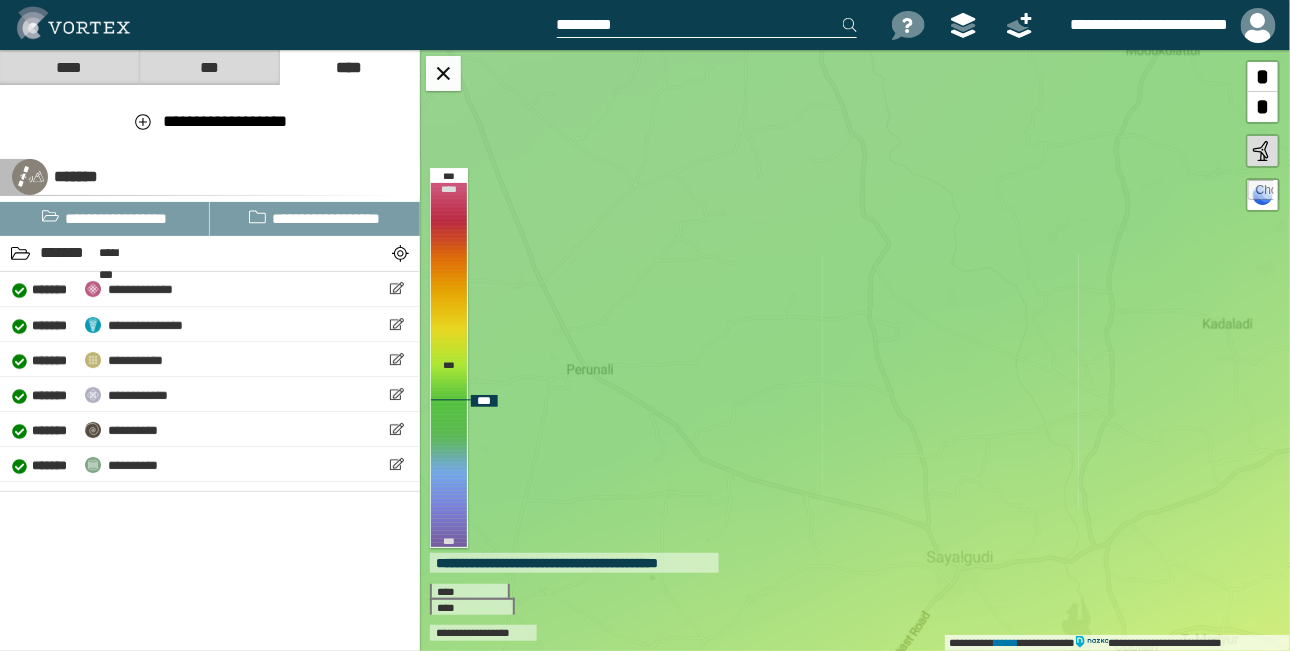 click on "**********" at bounding box center (855, 350) 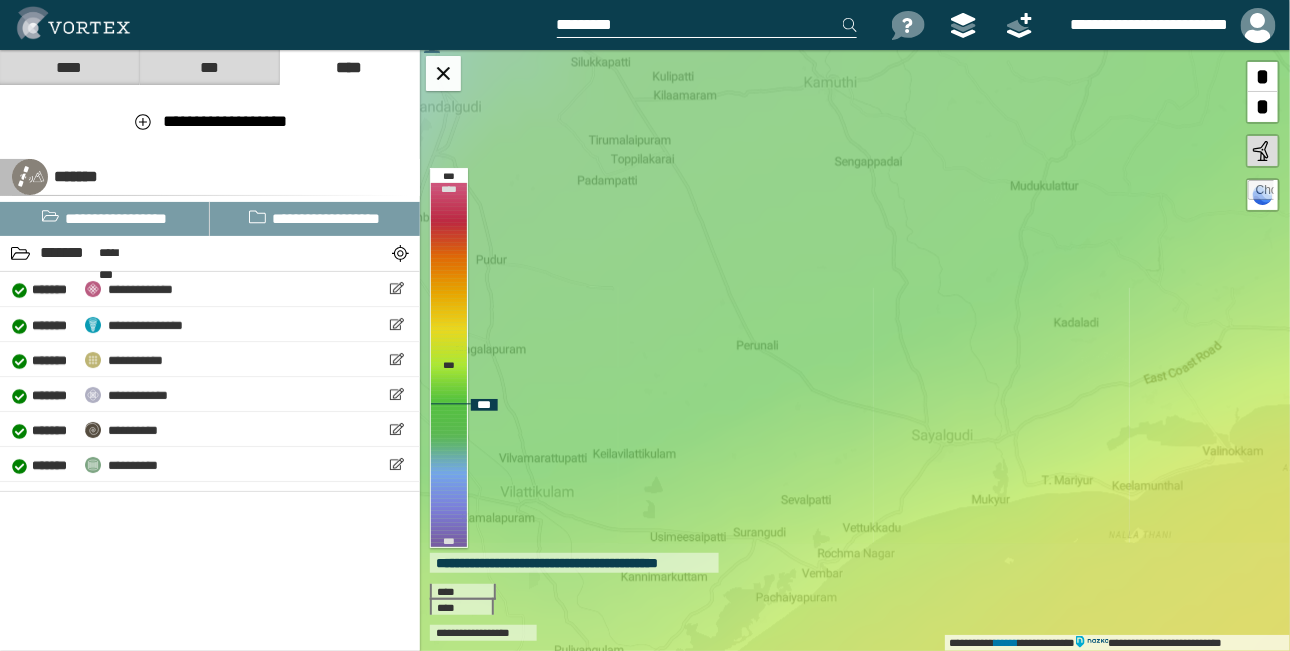 drag, startPoint x: 958, startPoint y: 421, endPoint x: 847, endPoint y: 313, distance: 154.87091 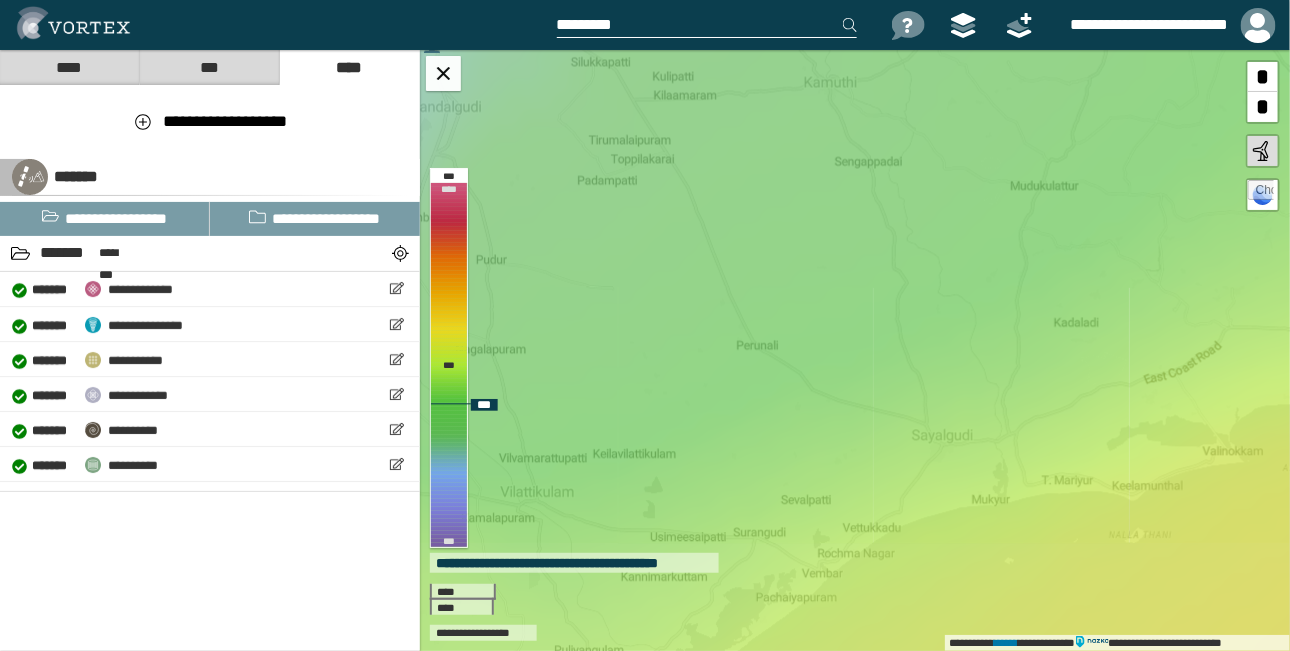 click on "**********" at bounding box center (855, 350) 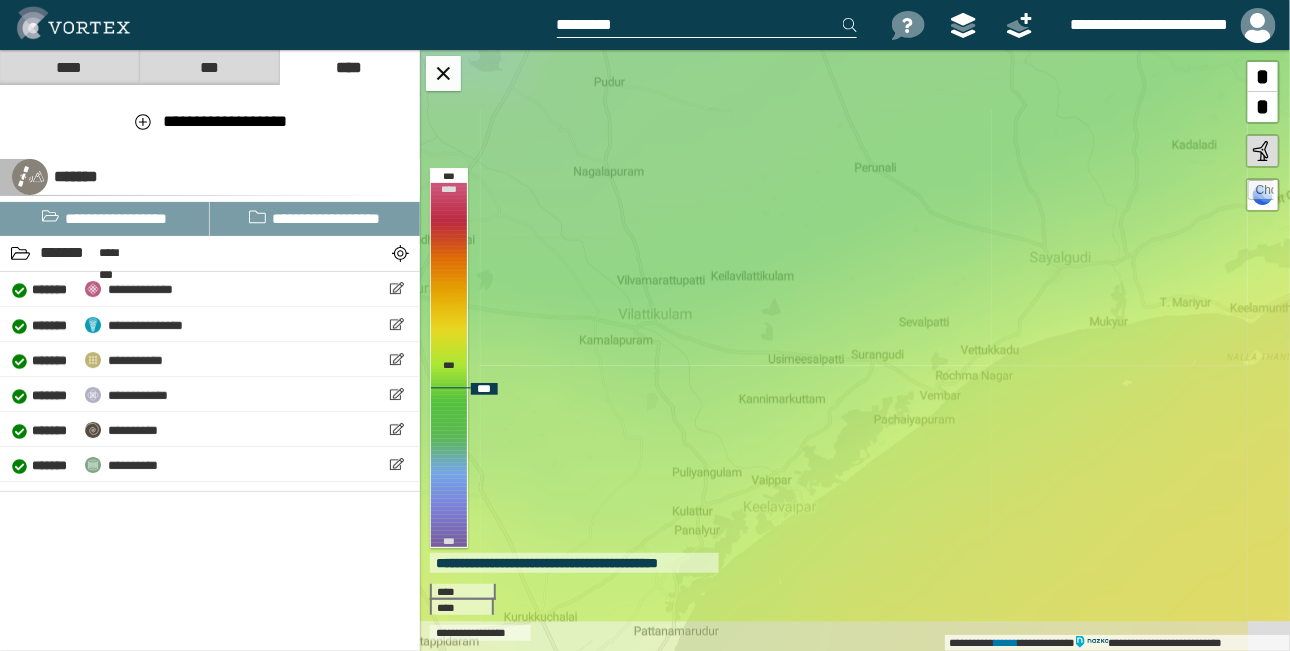 drag, startPoint x: 889, startPoint y: 426, endPoint x: 1007, endPoint y: 248, distance: 213.5603 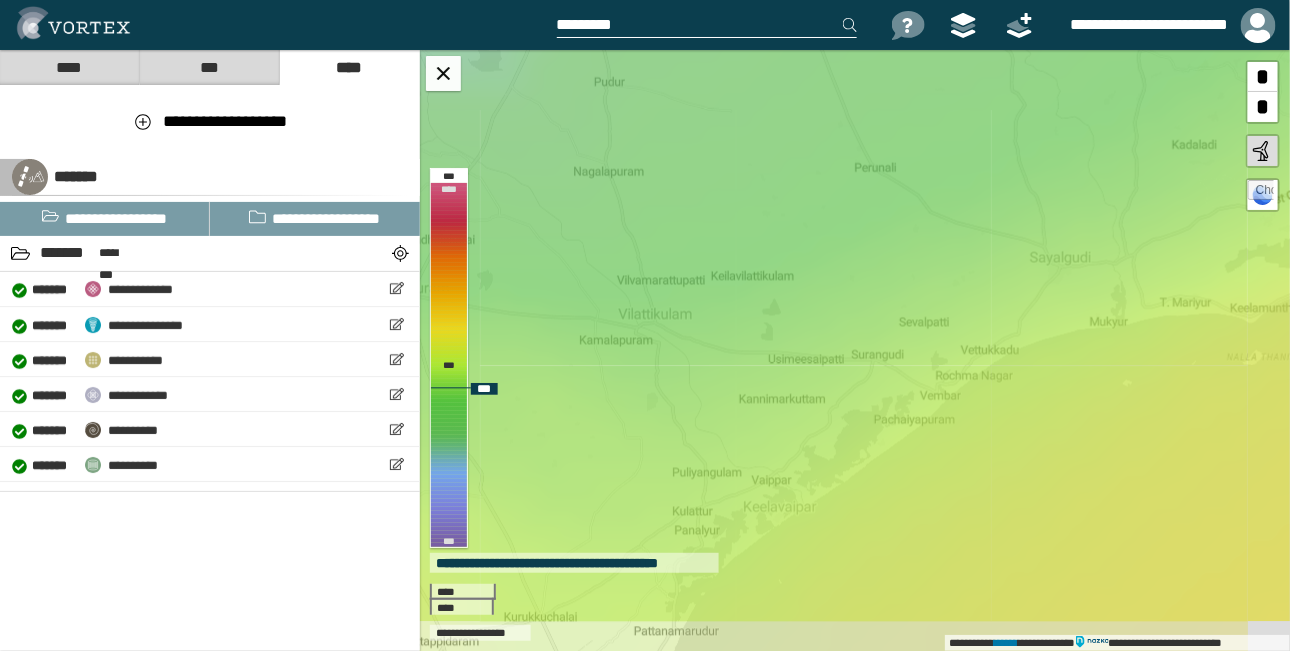 click on "**********" at bounding box center (855, 350) 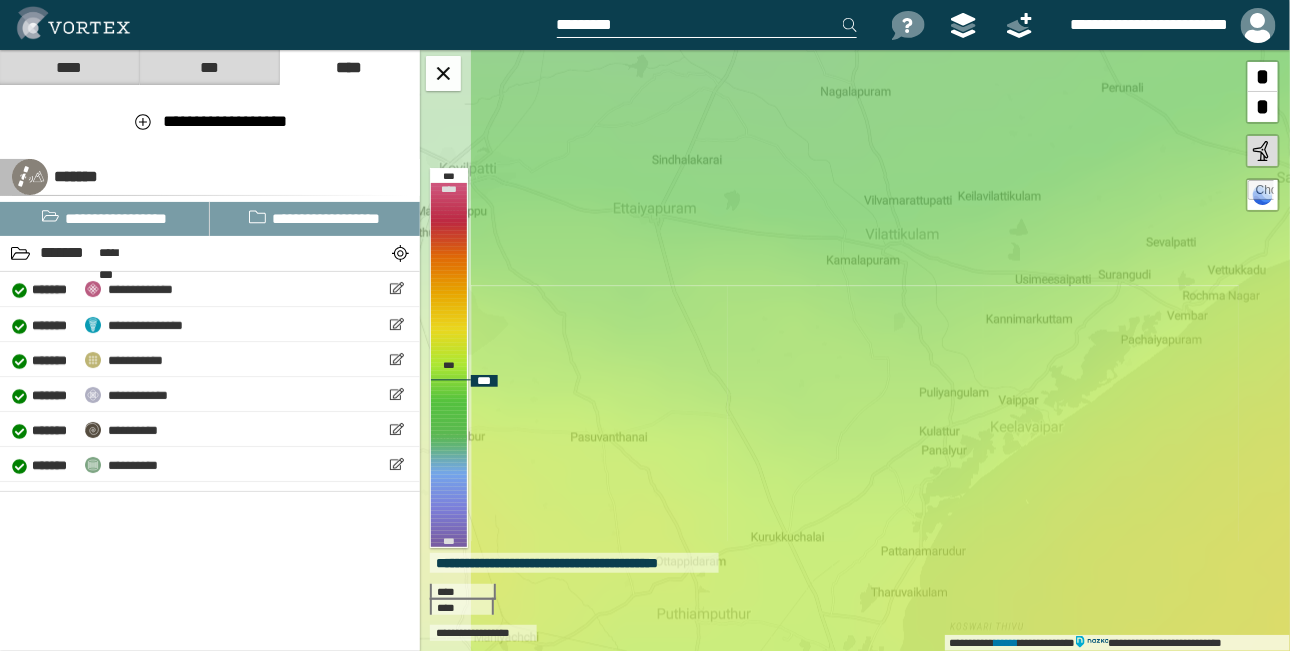 drag, startPoint x: 858, startPoint y: 358, endPoint x: 1105, endPoint y: 278, distance: 259.63245 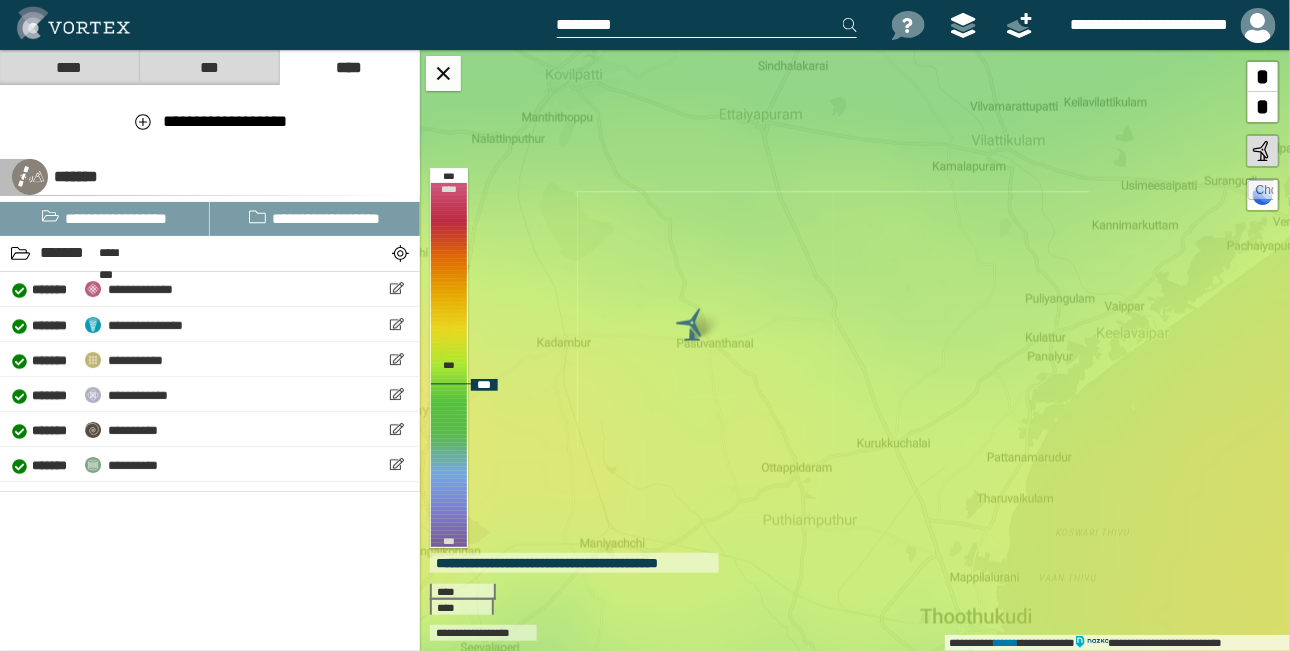 drag, startPoint x: 936, startPoint y: 323, endPoint x: 1028, endPoint y: 238, distance: 125.25574 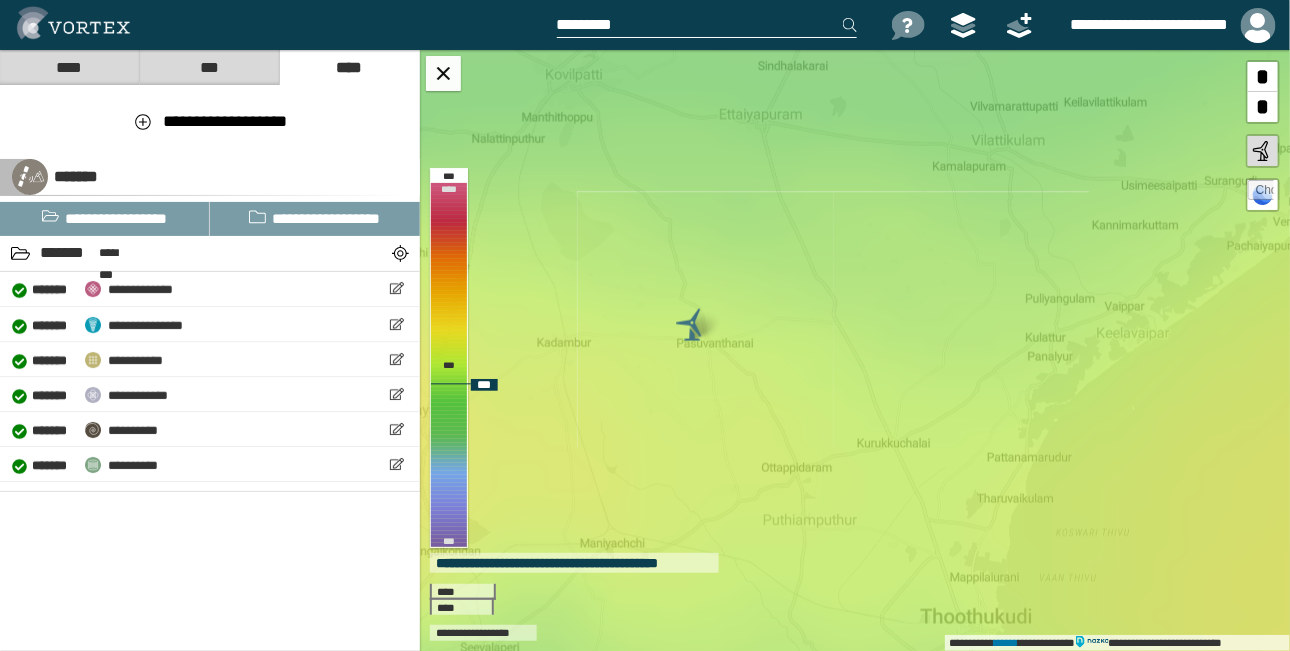 click on "**********" at bounding box center [855, 350] 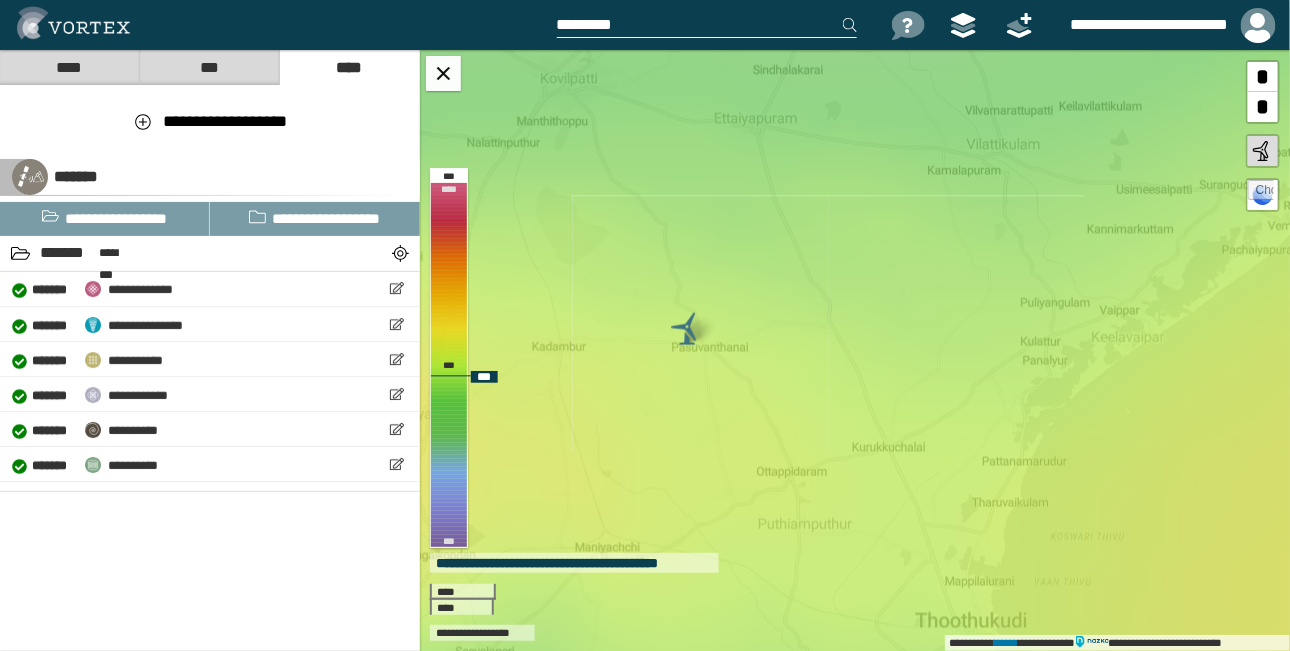 click on "**********" at bounding box center (855, 350) 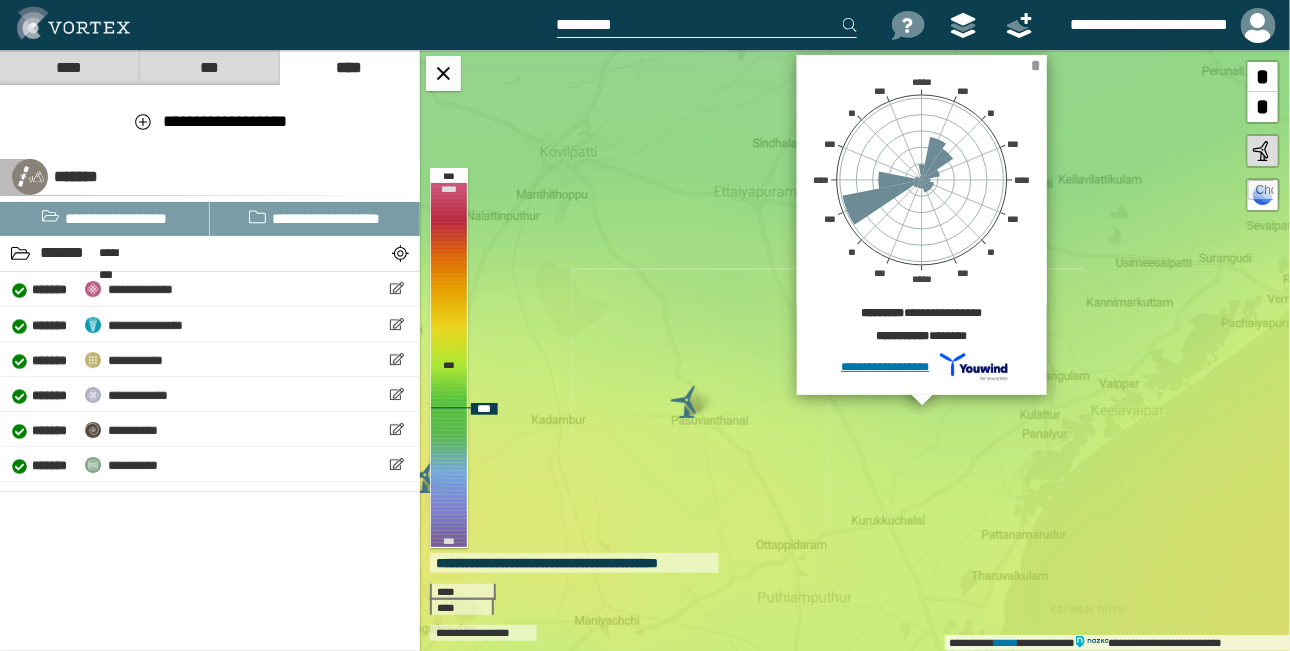 click on "*" at bounding box center [1036, 65] 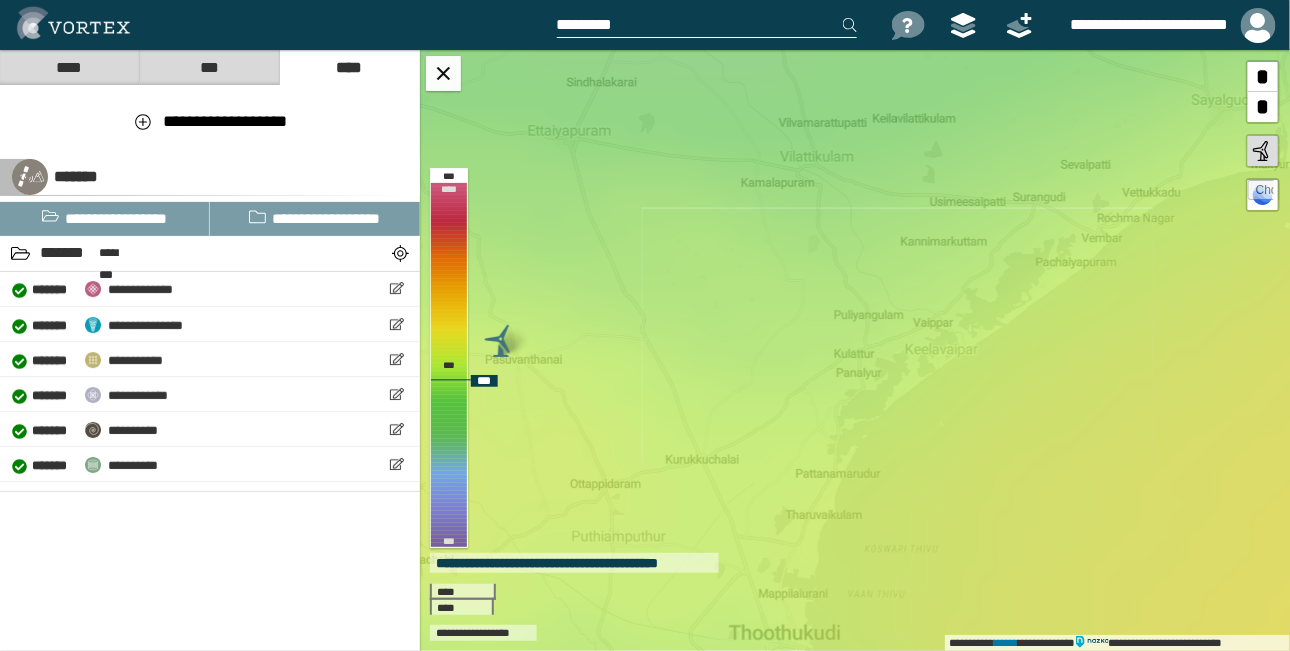 drag, startPoint x: 885, startPoint y: 354, endPoint x: 699, endPoint y: 293, distance: 195.74728 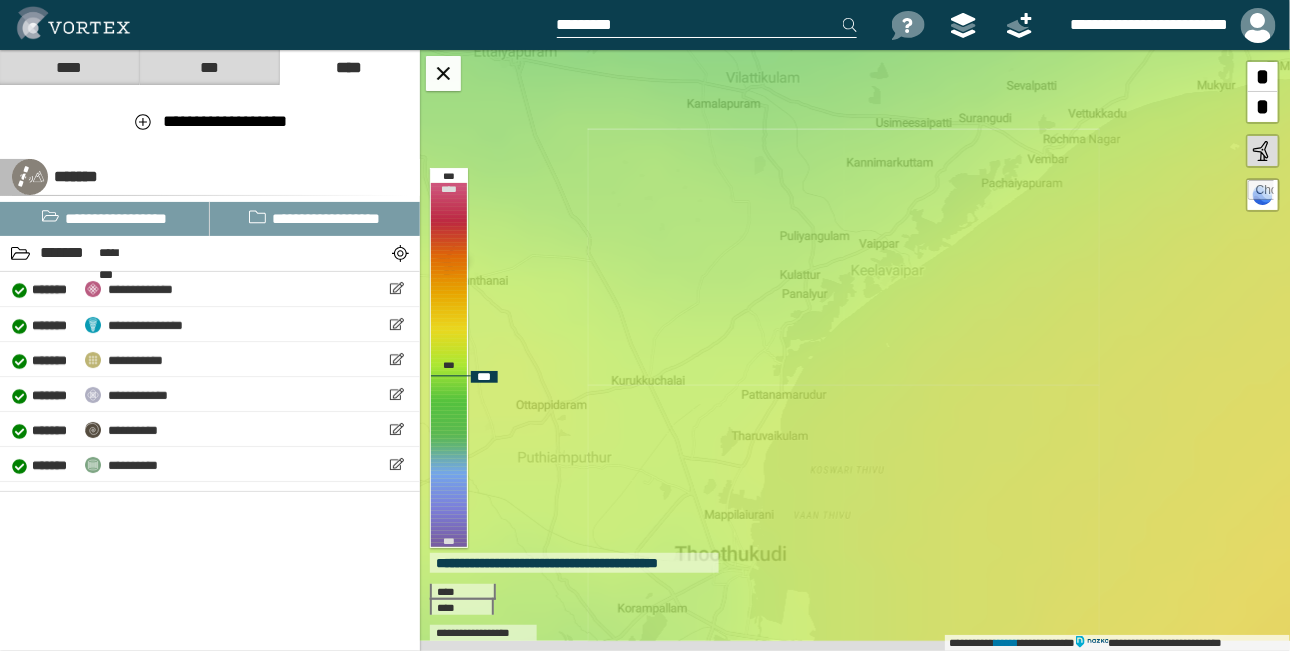 drag, startPoint x: 775, startPoint y: 315, endPoint x: 721, endPoint y: 236, distance: 95.692215 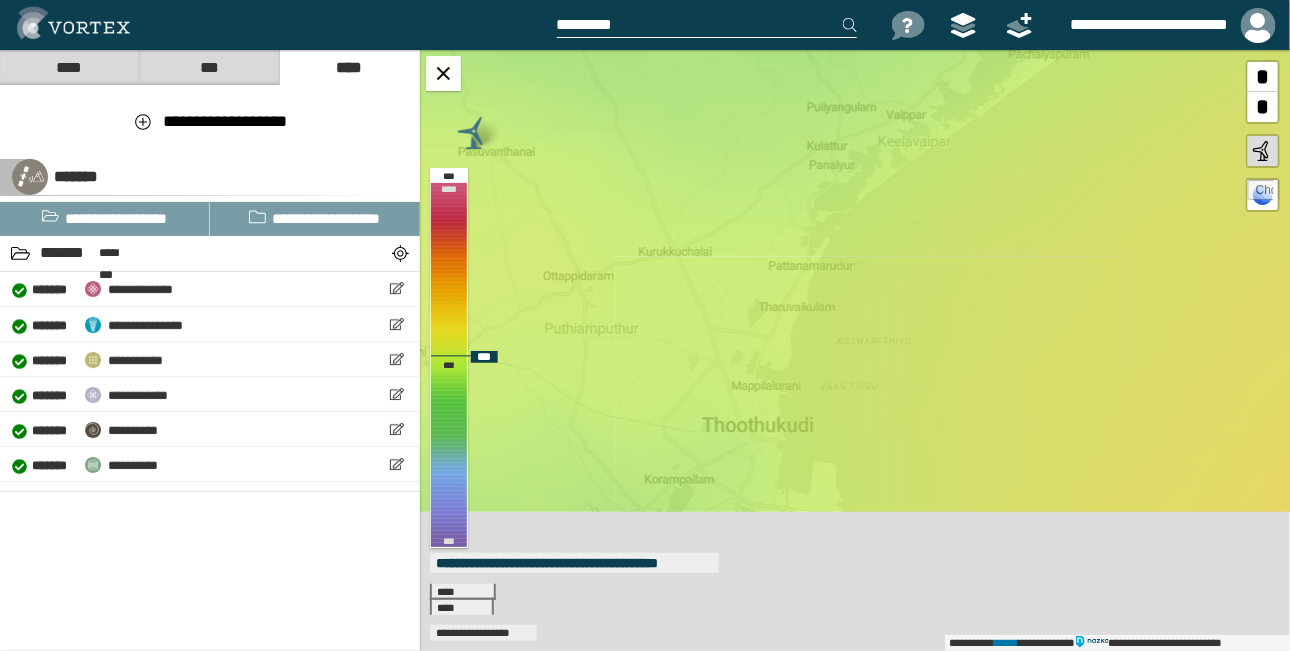 drag, startPoint x: 820, startPoint y: 385, endPoint x: 847, endPoint y: 256, distance: 131.7953 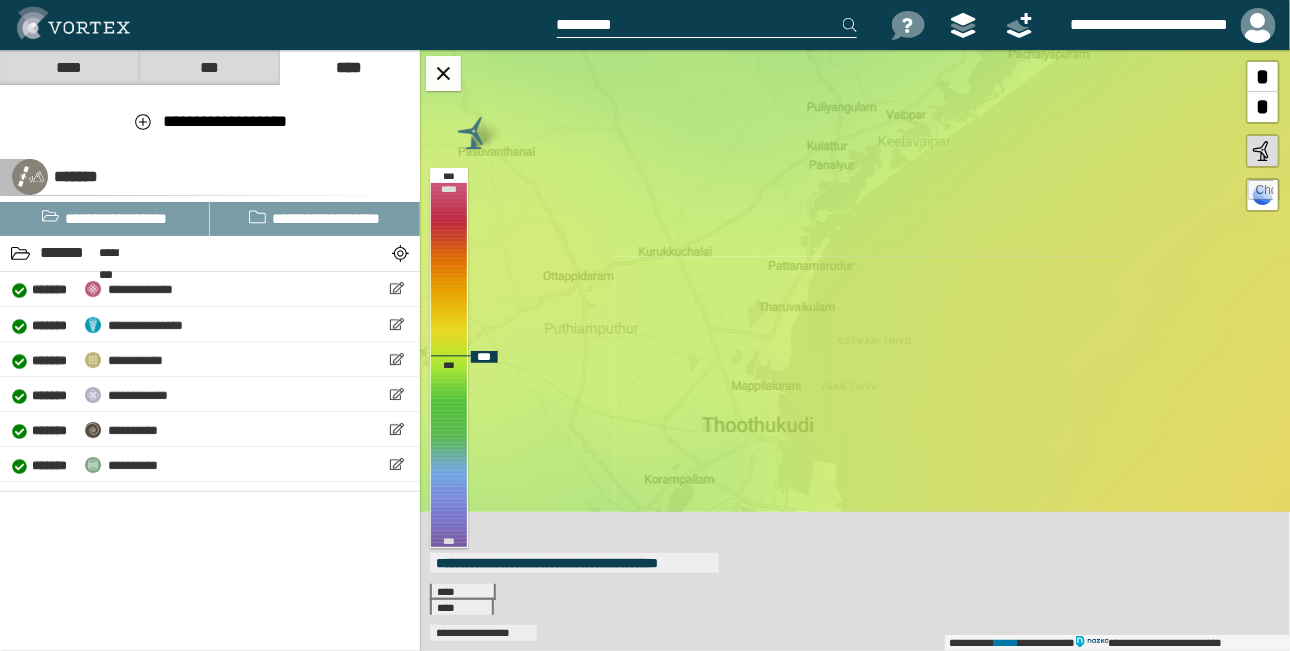 click on "**********" at bounding box center [855, 350] 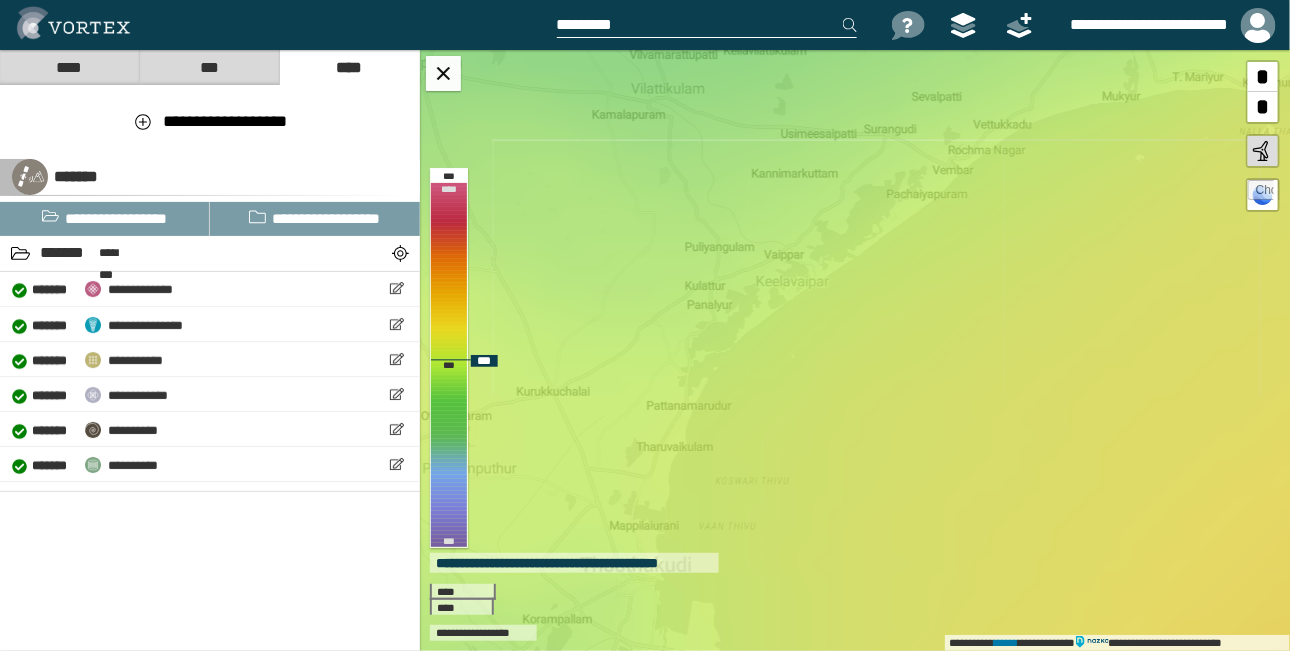drag, startPoint x: 759, startPoint y: 263, endPoint x: 637, endPoint y: 403, distance: 185.69868 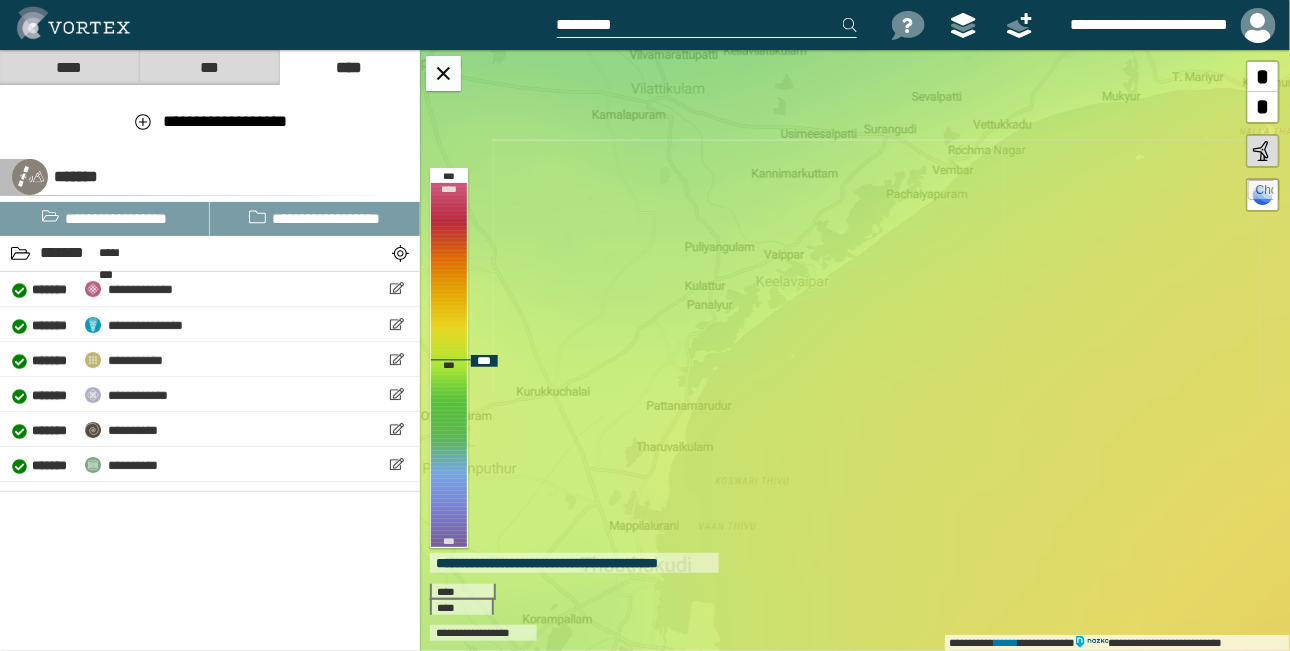 click on "**********" at bounding box center [855, 350] 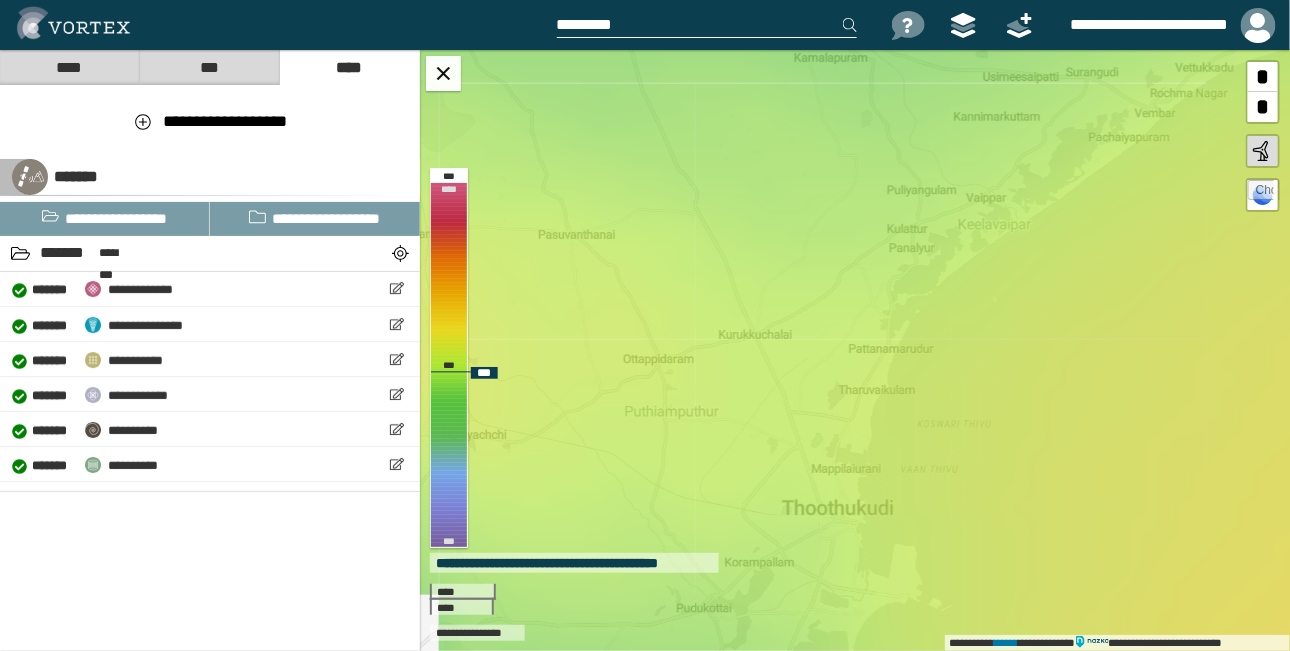 drag, startPoint x: 785, startPoint y: 244, endPoint x: 987, endPoint y: 187, distance: 209.88806 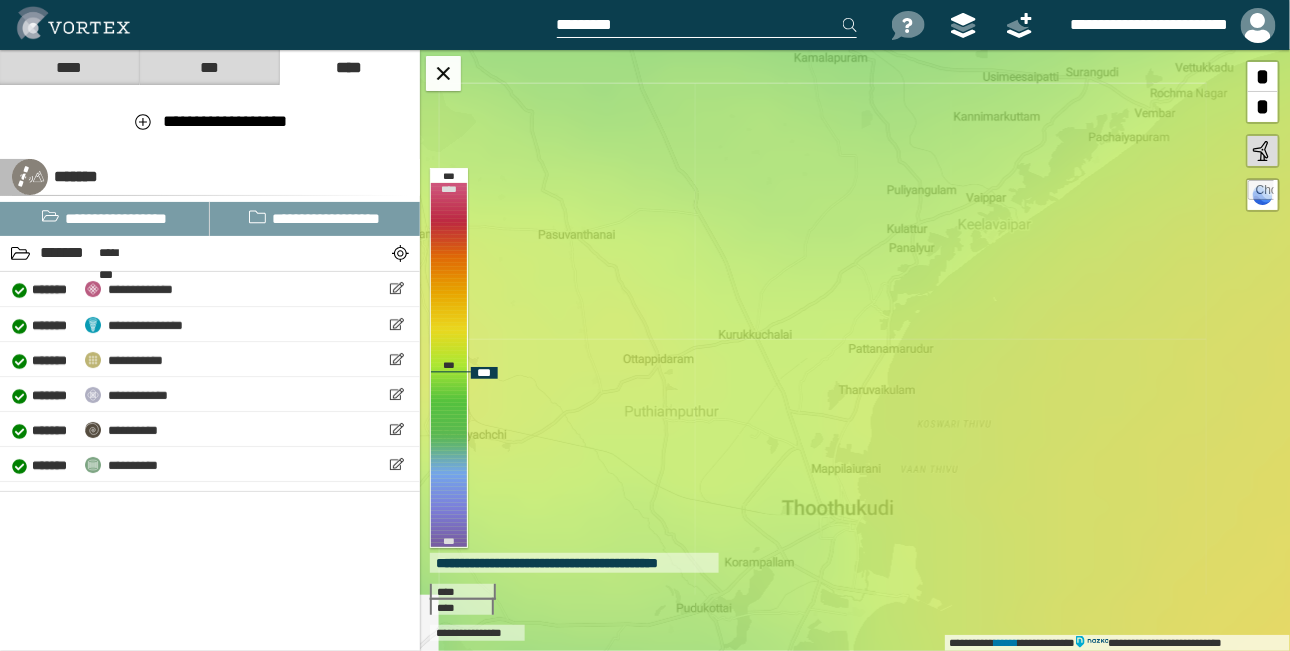 click on "**********" at bounding box center (855, 350) 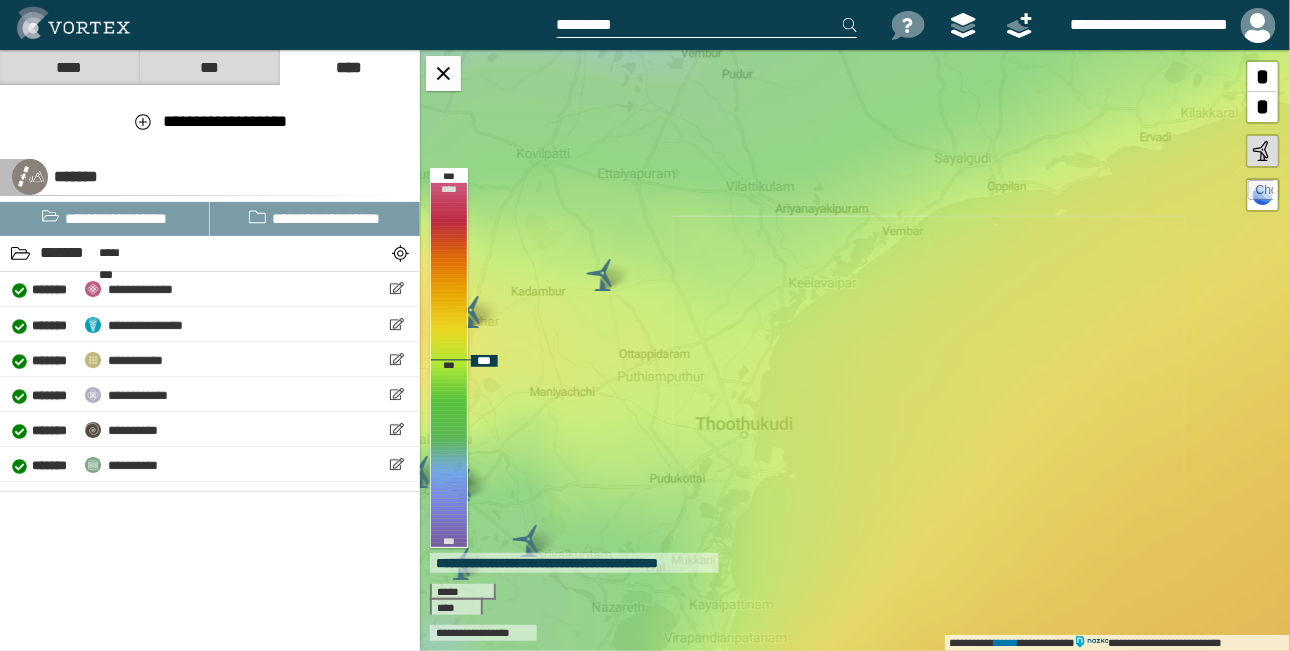 drag, startPoint x: 837, startPoint y: 389, endPoint x: 736, endPoint y: 380, distance: 101.4002 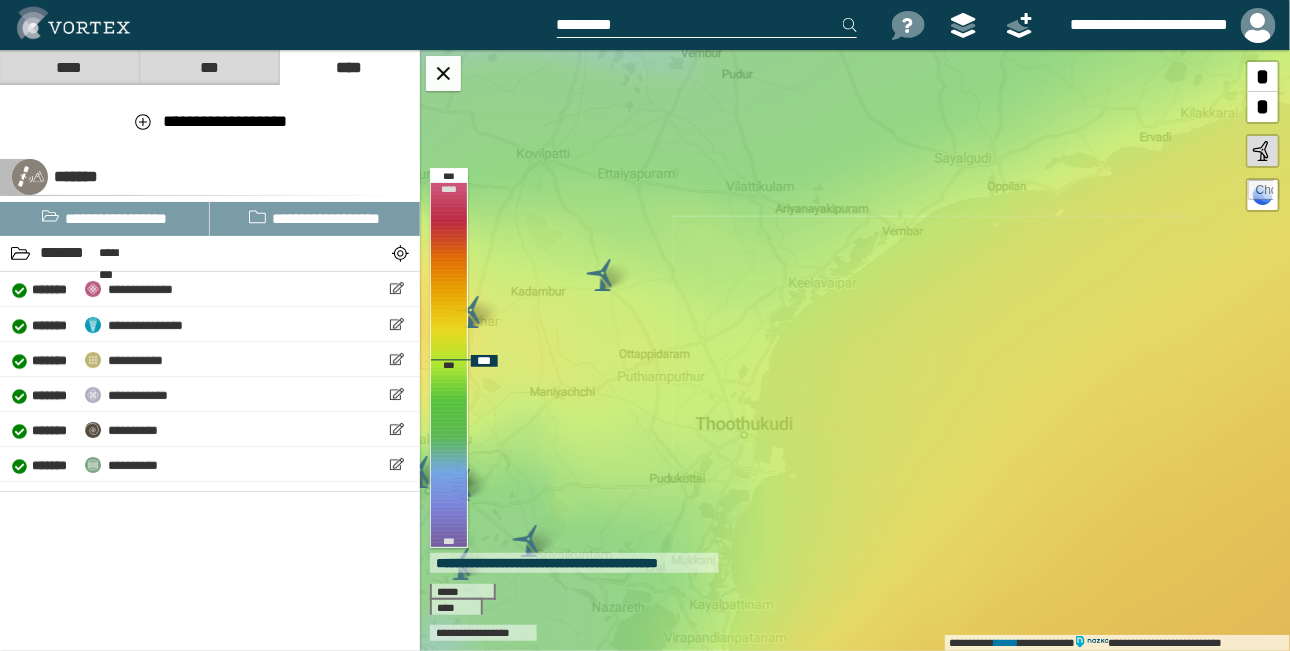 click on "**********" at bounding box center [855, 350] 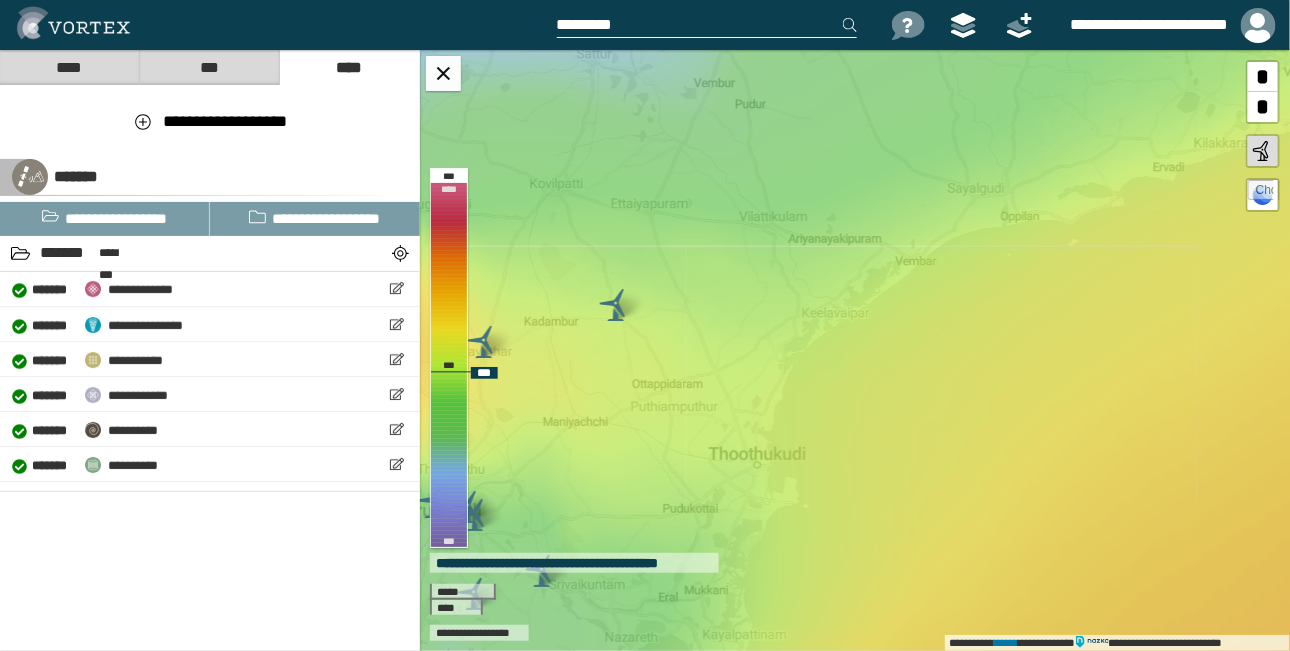 drag, startPoint x: 720, startPoint y: 298, endPoint x: 743, endPoint y: 310, distance: 25.942244 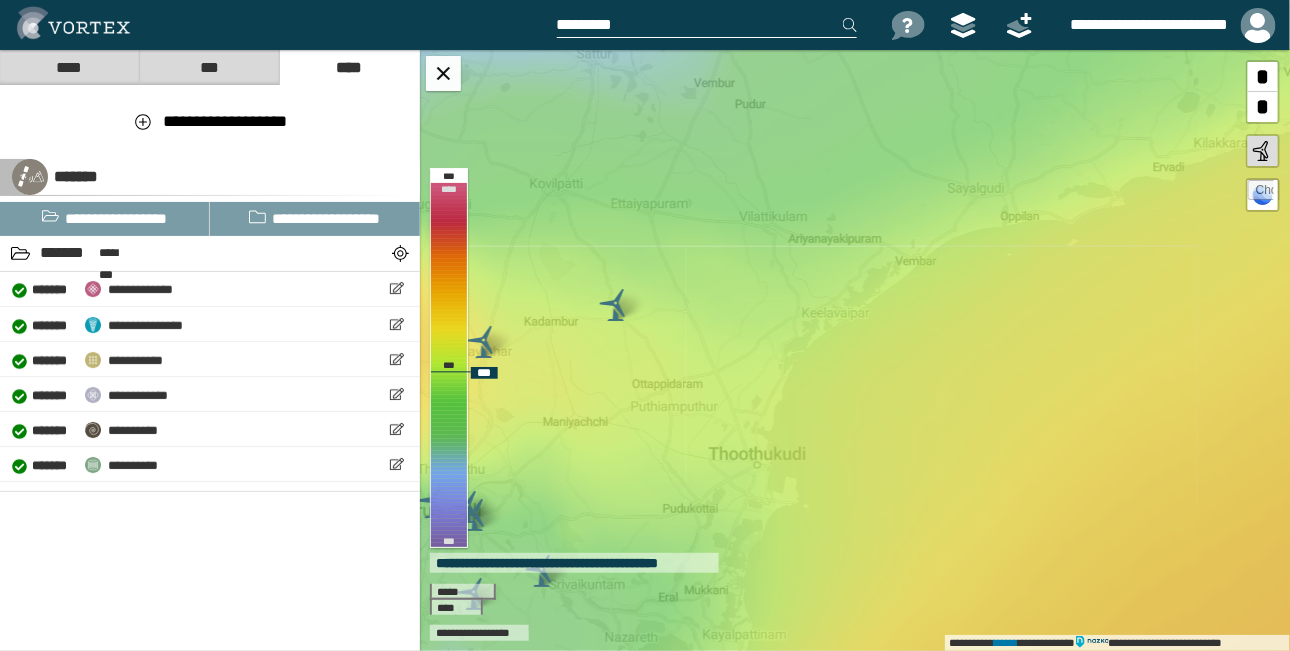 click on "**********" at bounding box center (855, 350) 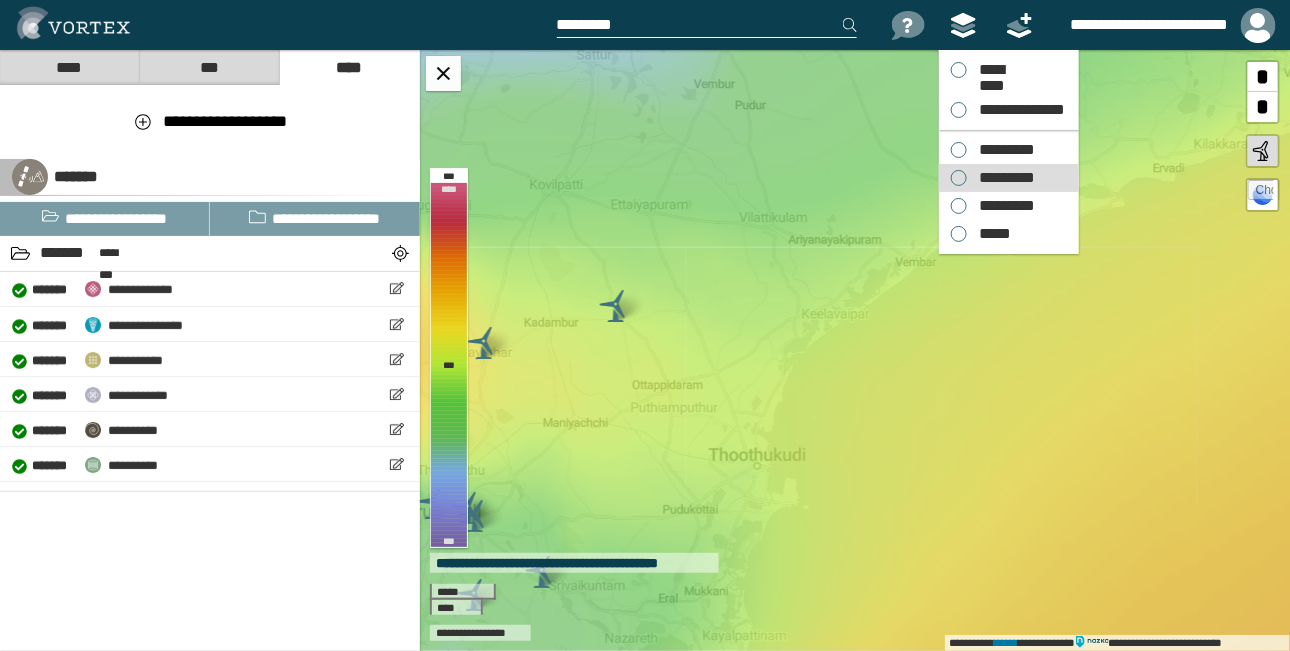 click on "*********" at bounding box center [1002, 178] 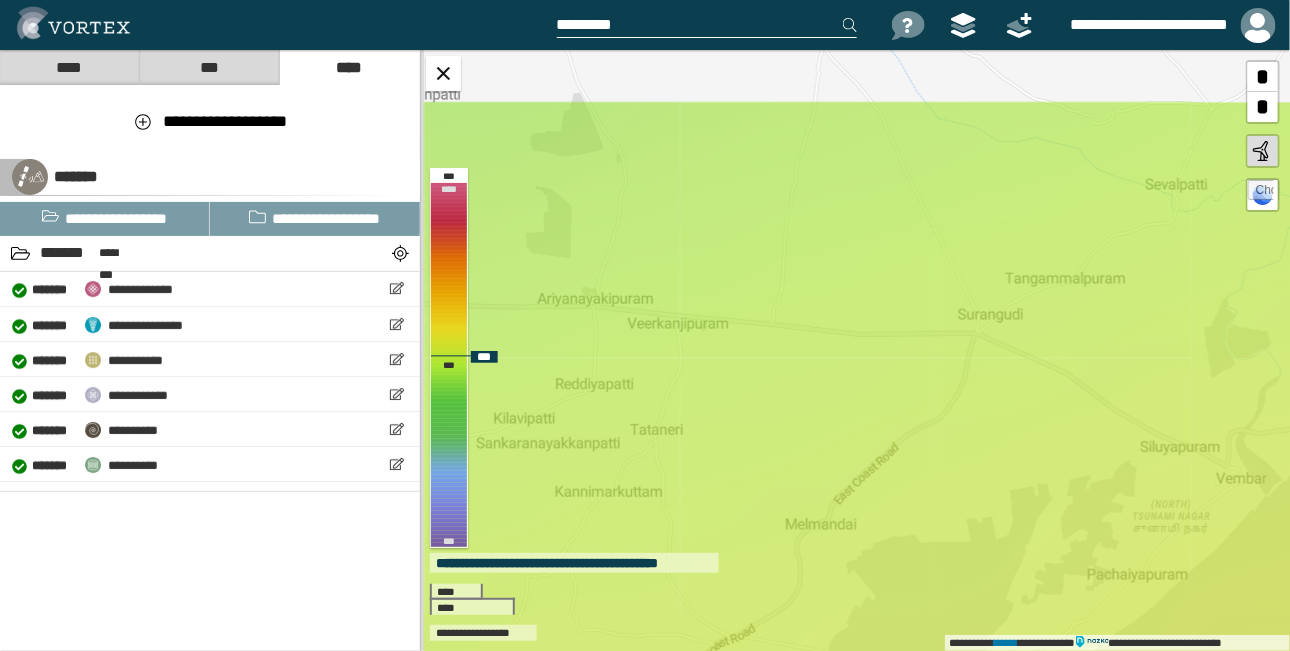 drag, startPoint x: 783, startPoint y: 208, endPoint x: 961, endPoint y: 428, distance: 282.99118 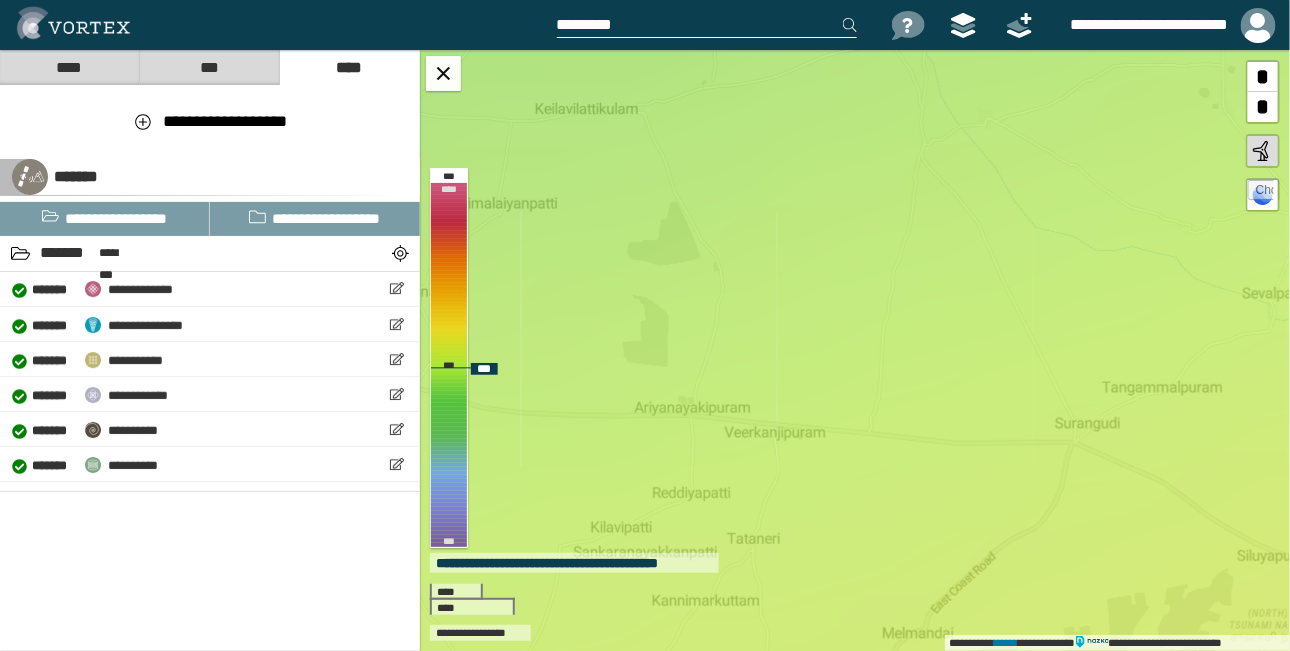 drag, startPoint x: 860, startPoint y: 194, endPoint x: 923, endPoint y: 279, distance: 105.801704 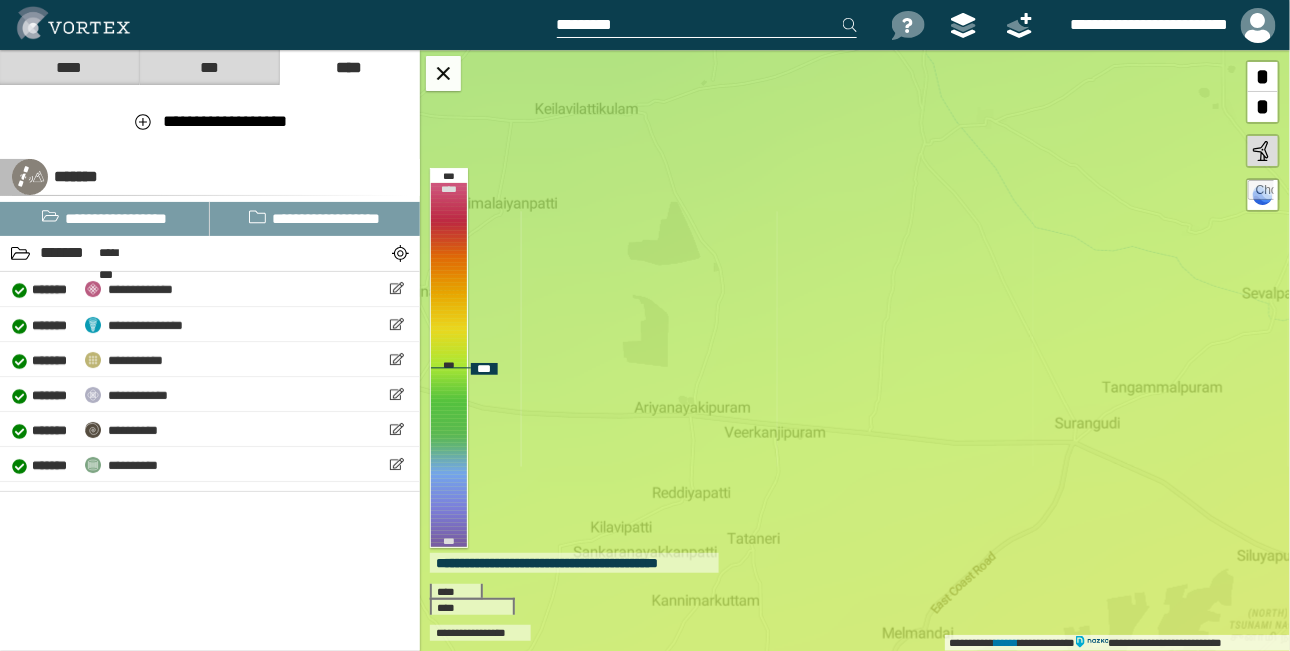 click on "**********" at bounding box center [855, 350] 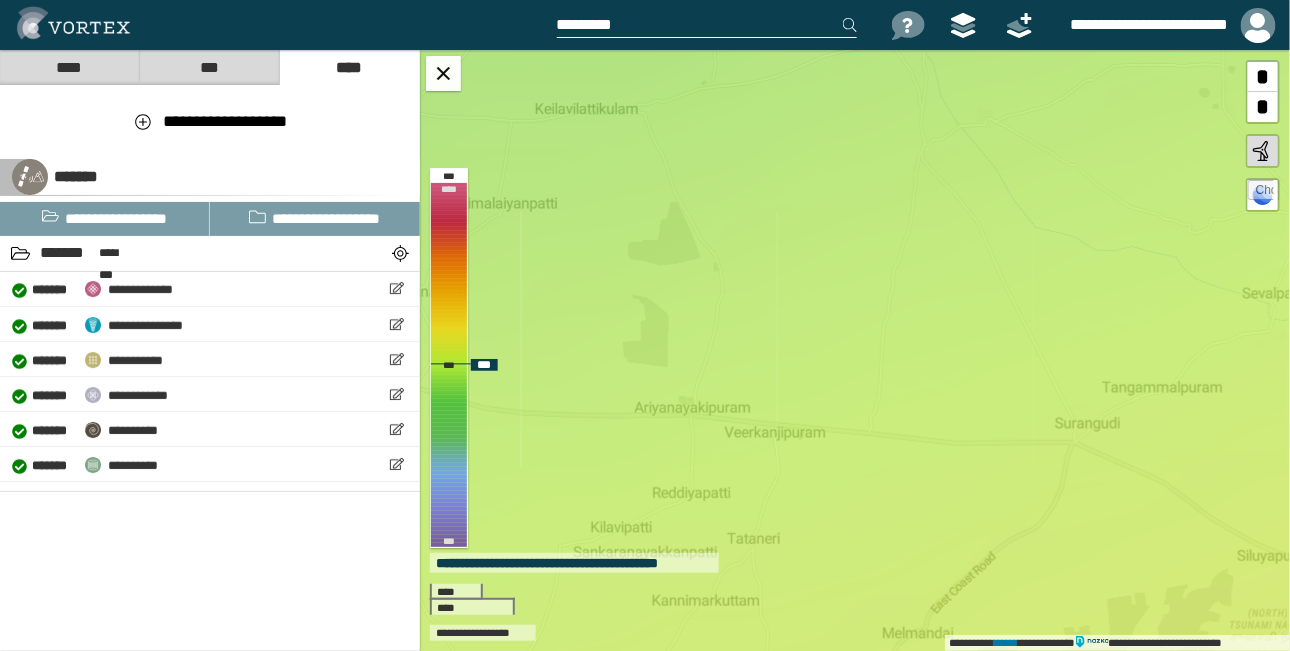 click on "**********" at bounding box center (855, 350) 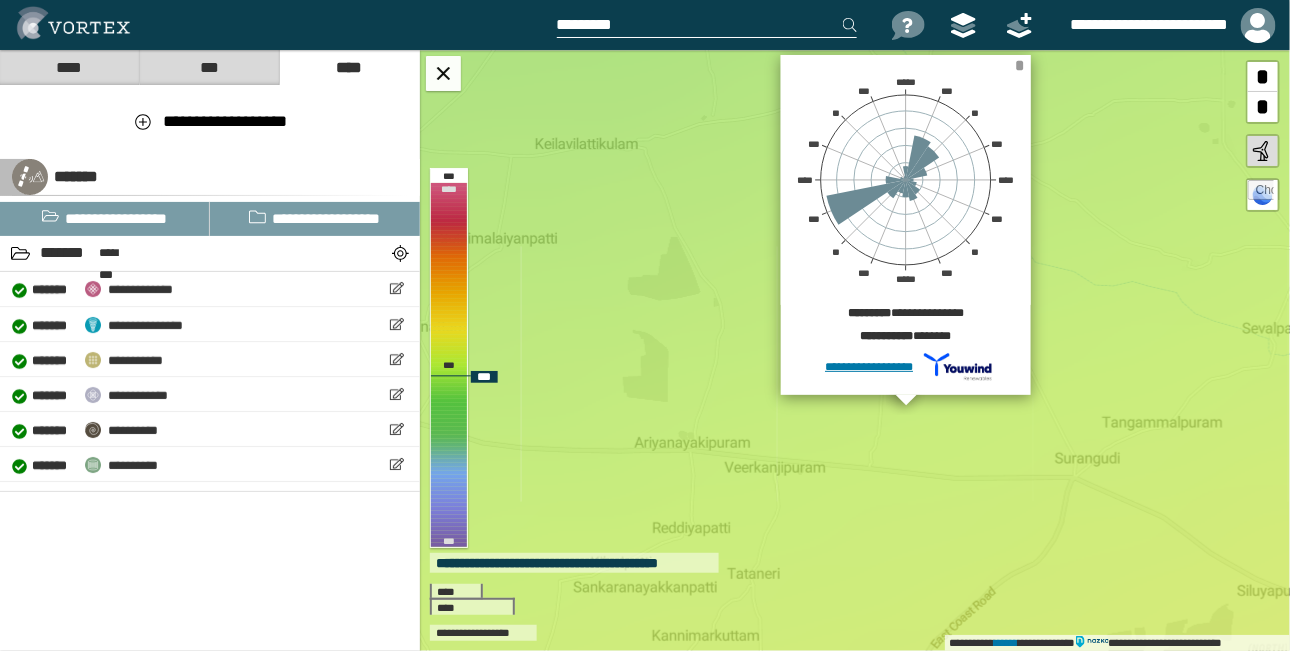 click on "*" at bounding box center (1020, 65) 